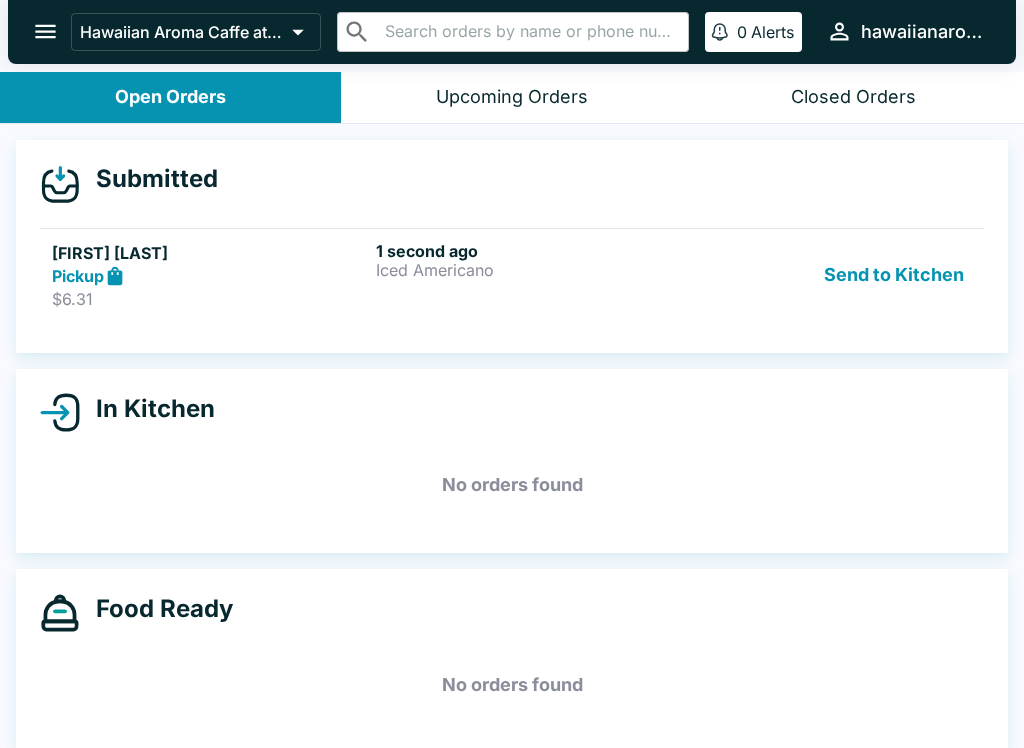 scroll, scrollTop: 0, scrollLeft: 0, axis: both 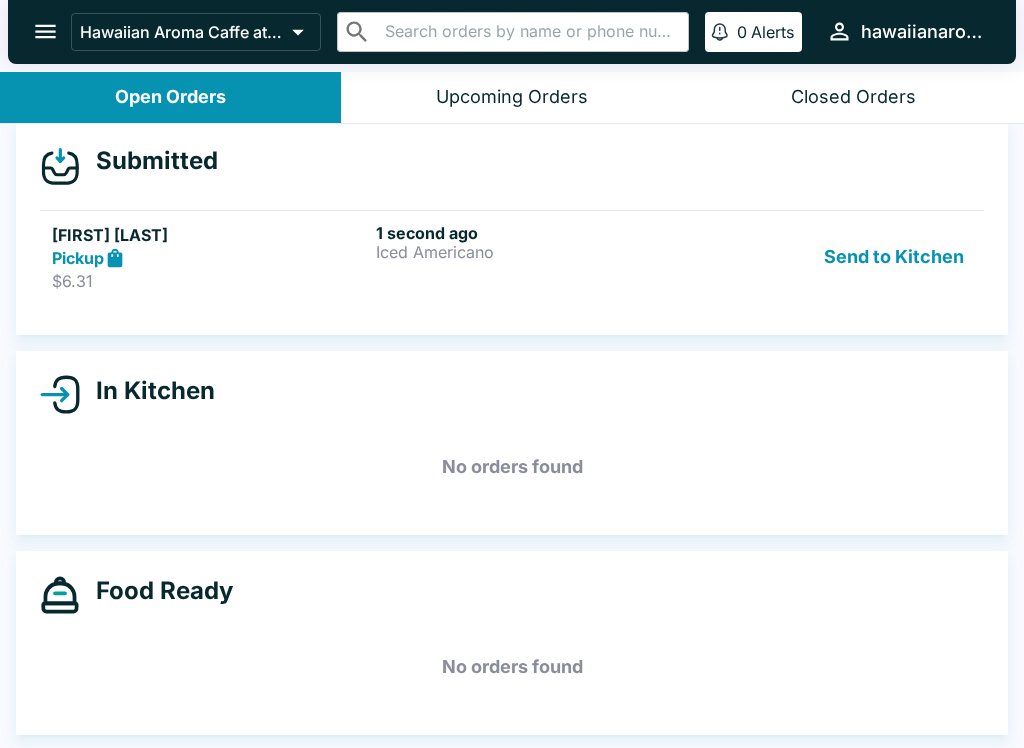 click on "Send to Kitchen" at bounding box center (894, 257) 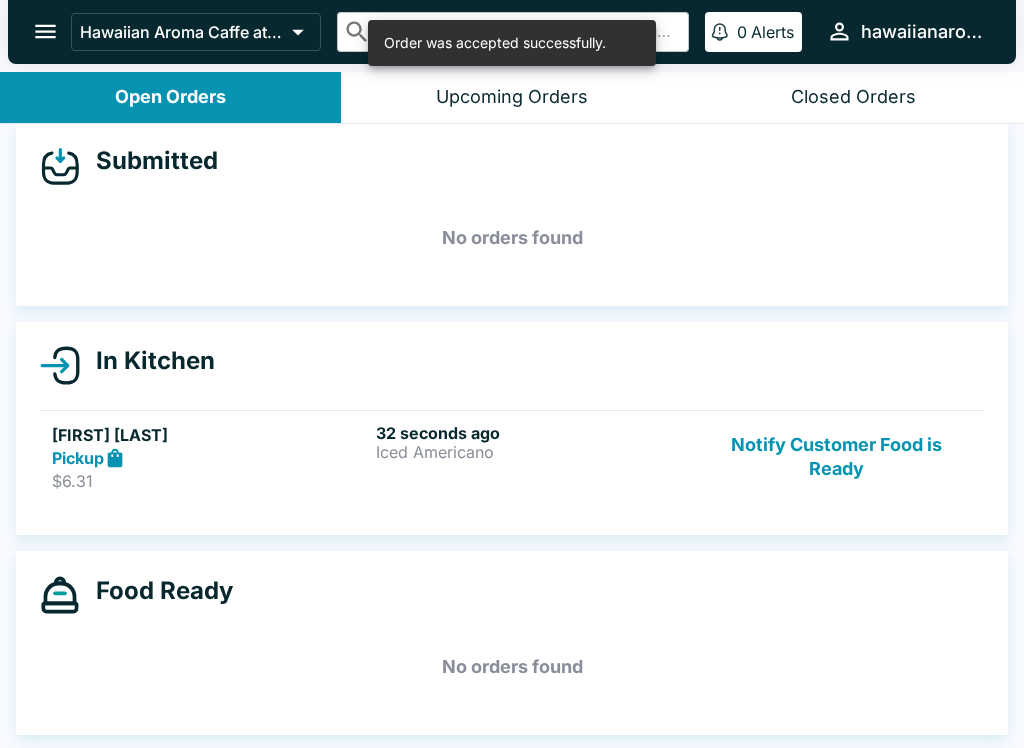 click on "32 seconds ago Iced Americano" at bounding box center [534, 457] 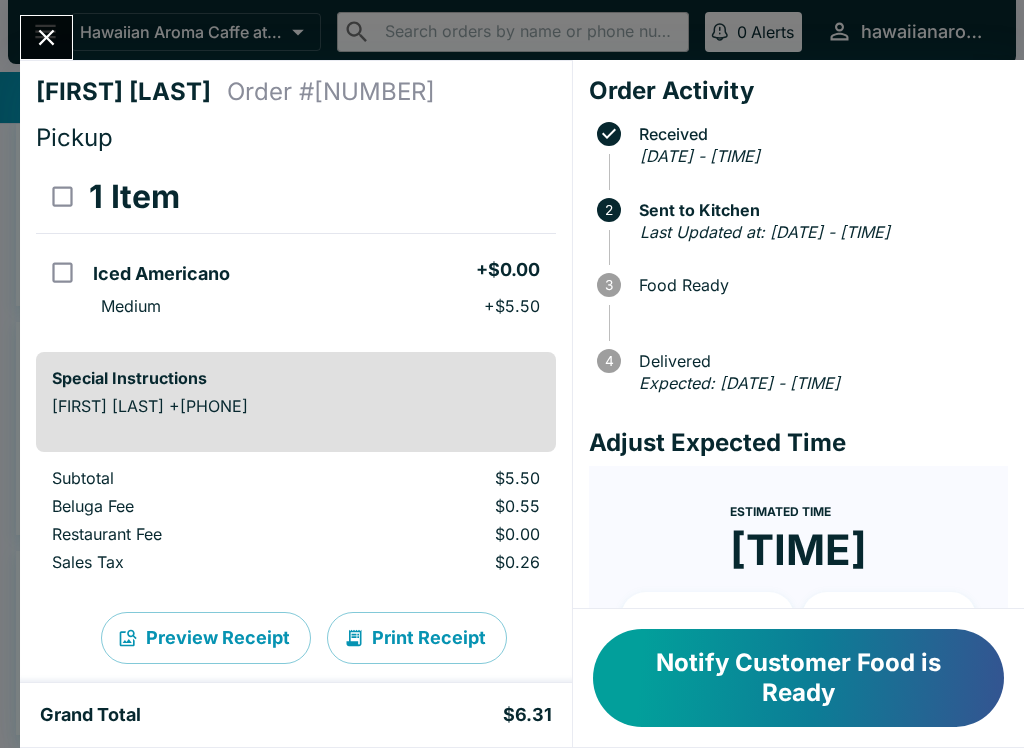 click 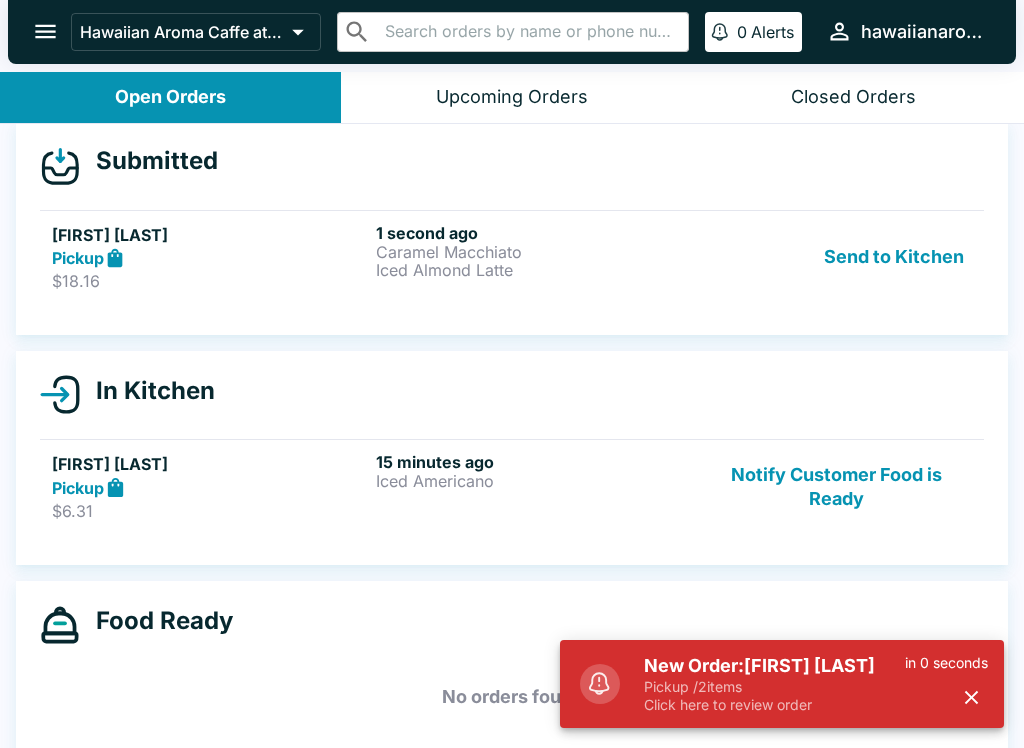 click on "Pickup   /  2  items" at bounding box center [774, 687] 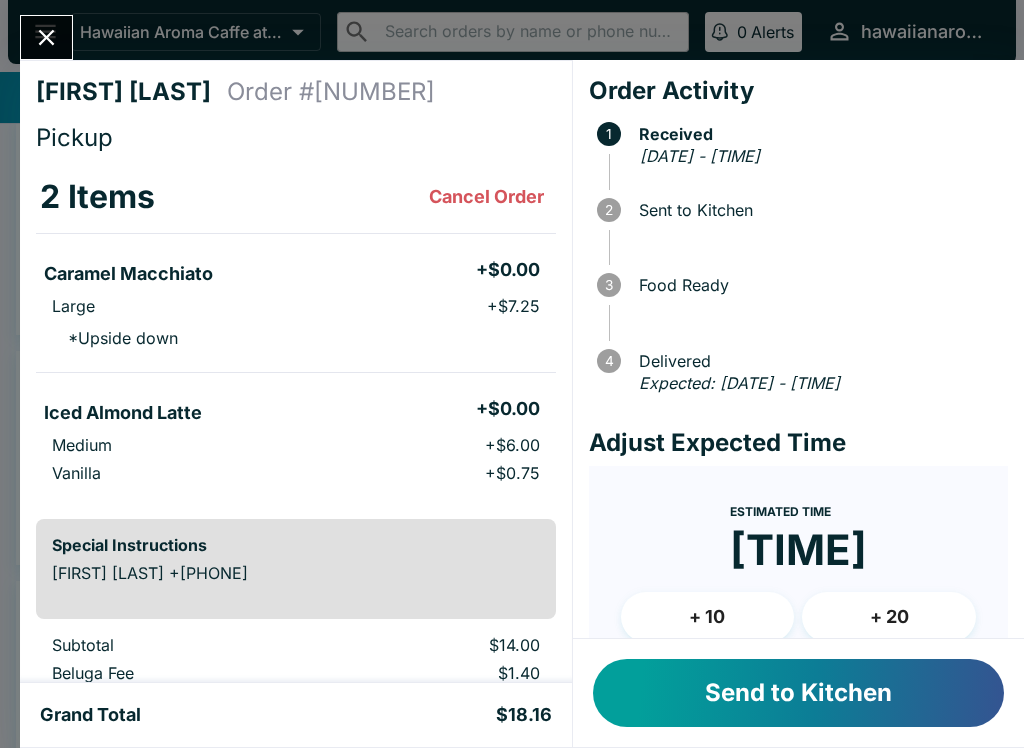 click on "Send to Kitchen" at bounding box center [798, 693] 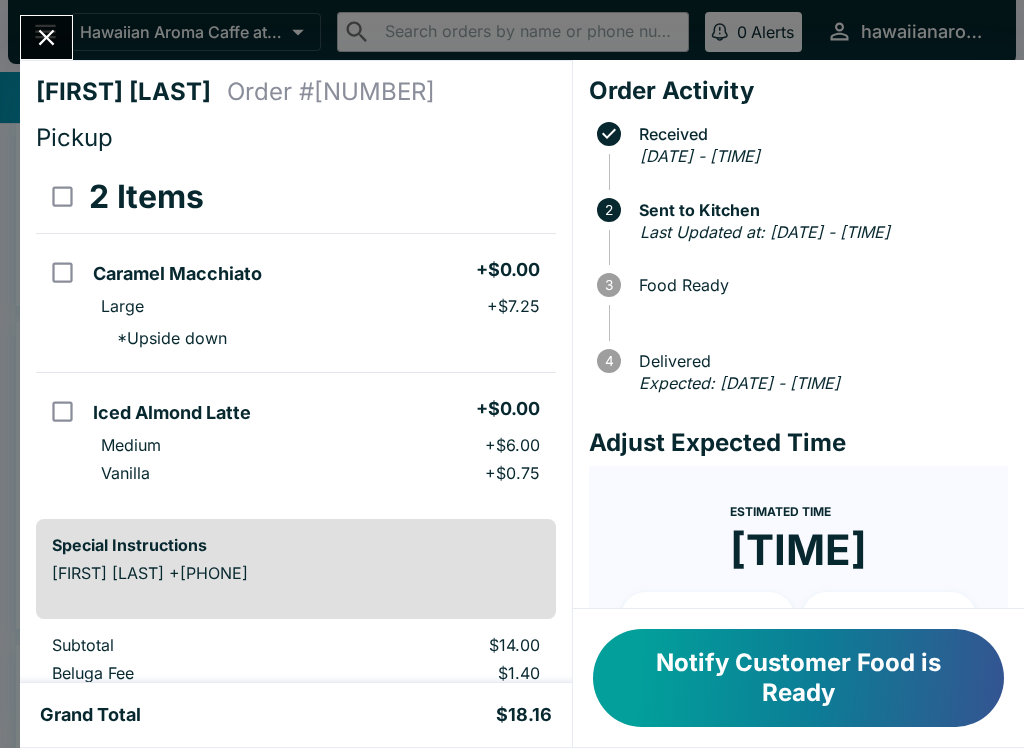click at bounding box center (46, 37) 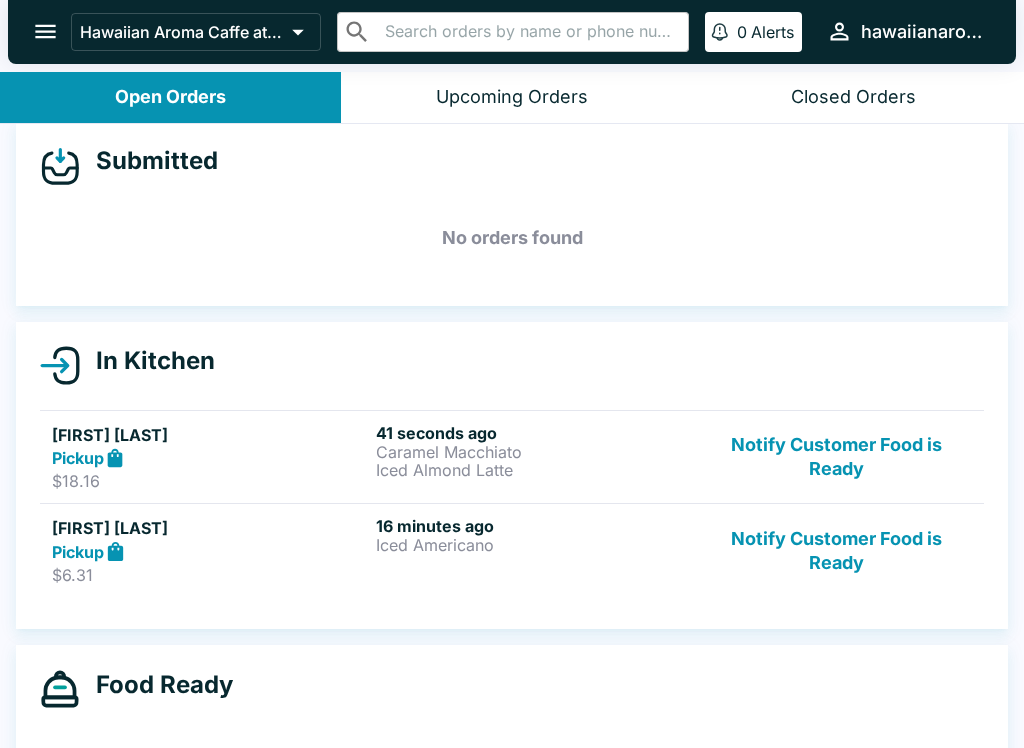click on "Notify Customer Food is Ready" at bounding box center (836, 550) 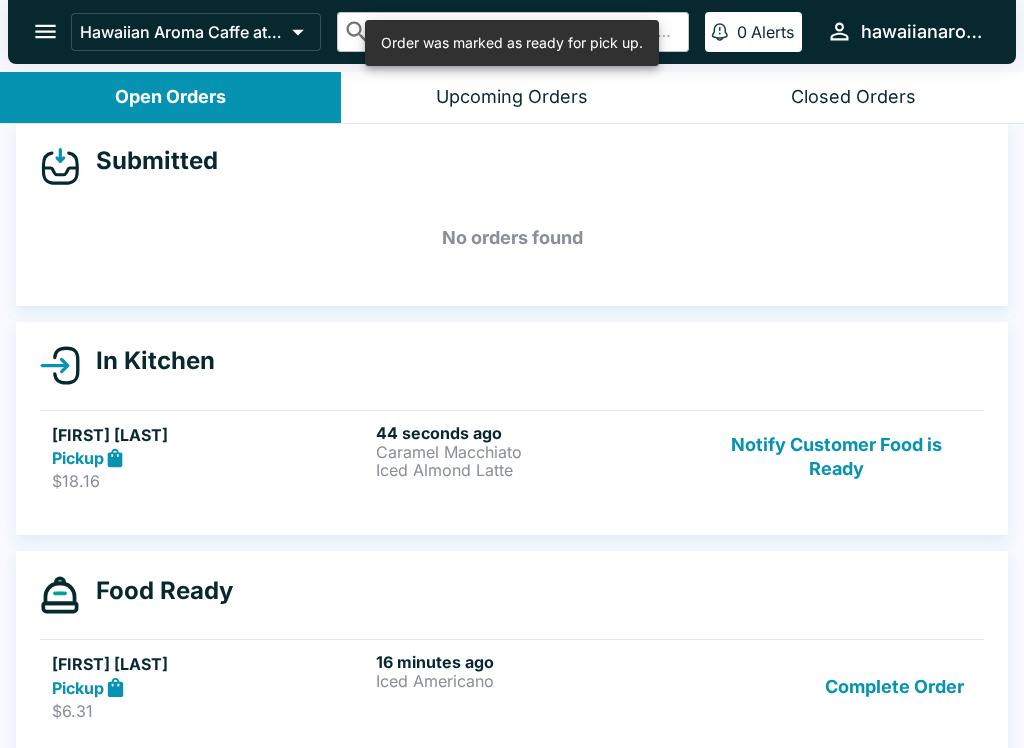 click on "Complete Order" at bounding box center (894, 686) 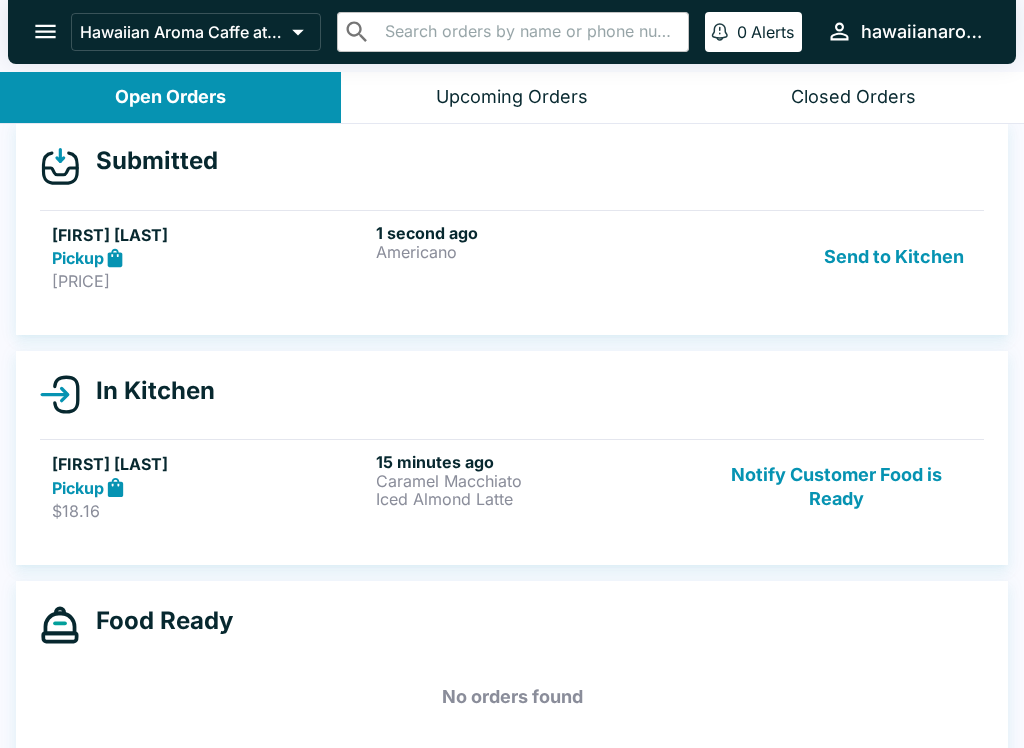 click on "Send to Kitchen" at bounding box center (894, 257) 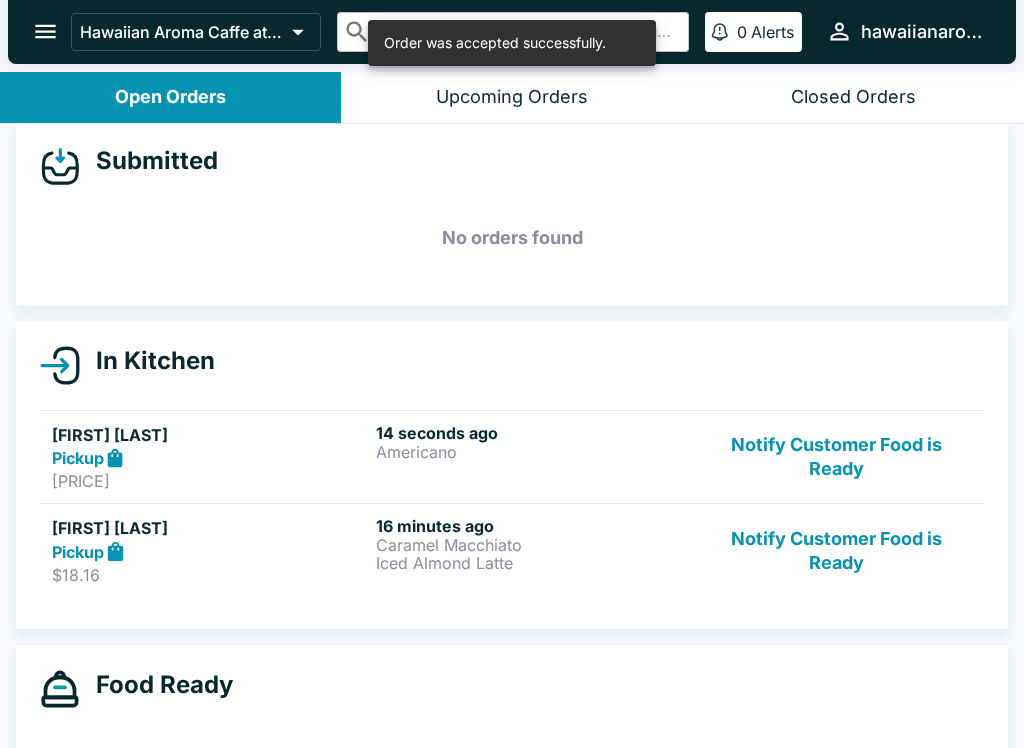 click on "14 seconds ago" at bounding box center (534, 433) 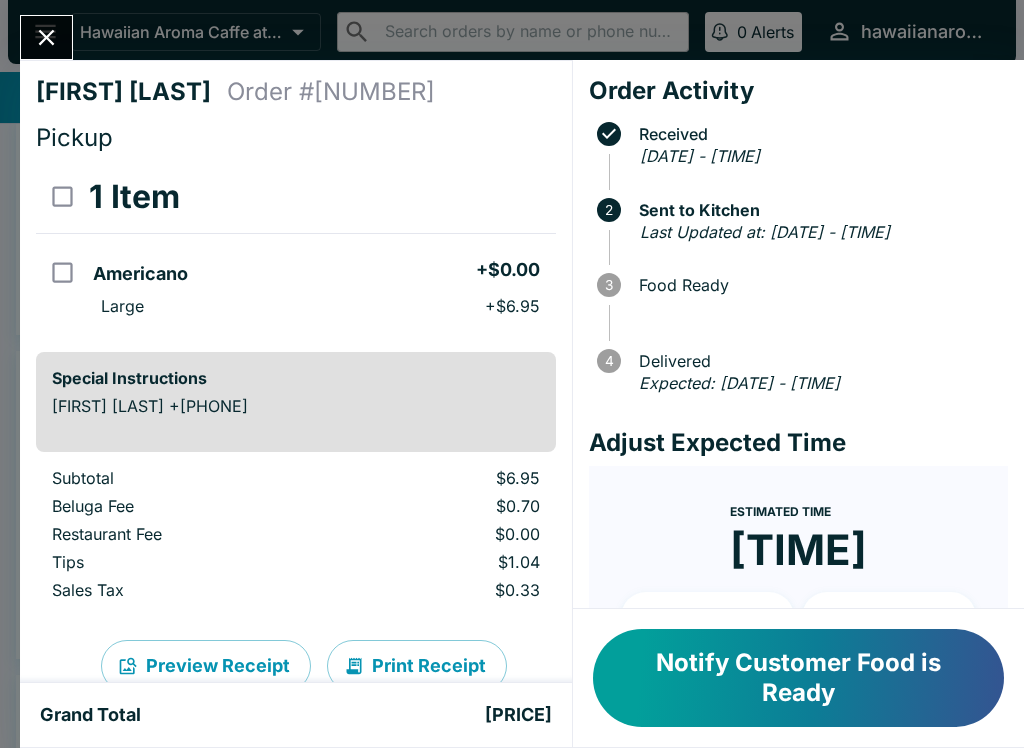 click on "[FIRST] [LAST] Order # [NUMBER] Pickup [ITEM] [ITEM] [PRICE] [SPECIAL_INSTRUCTIONS] [FIRST] [LAST] +[PHONE] [SUBTOTAL] [FEE] [FEE] [TIPS] [TAX] [GRAND_TOTAL] [ORDER_ACTIVITY] [RECEIVED] [DATE] - [TIME] [SENT_TO_KITCHEN] [LAST_UPDATED] [DATE] - [TIME] [FOOD_READY] [DELIVERED] [EXPECTED] [DATE] - [TIME] [ADJUST_EXPECTED_TIME] [ESTIMATED_TIME] [TIME] [RESET] [UPDATE_ETA] [NOTIFY_CUSTOMER] [FOOD_IS_READY]" at bounding box center (512, 374) 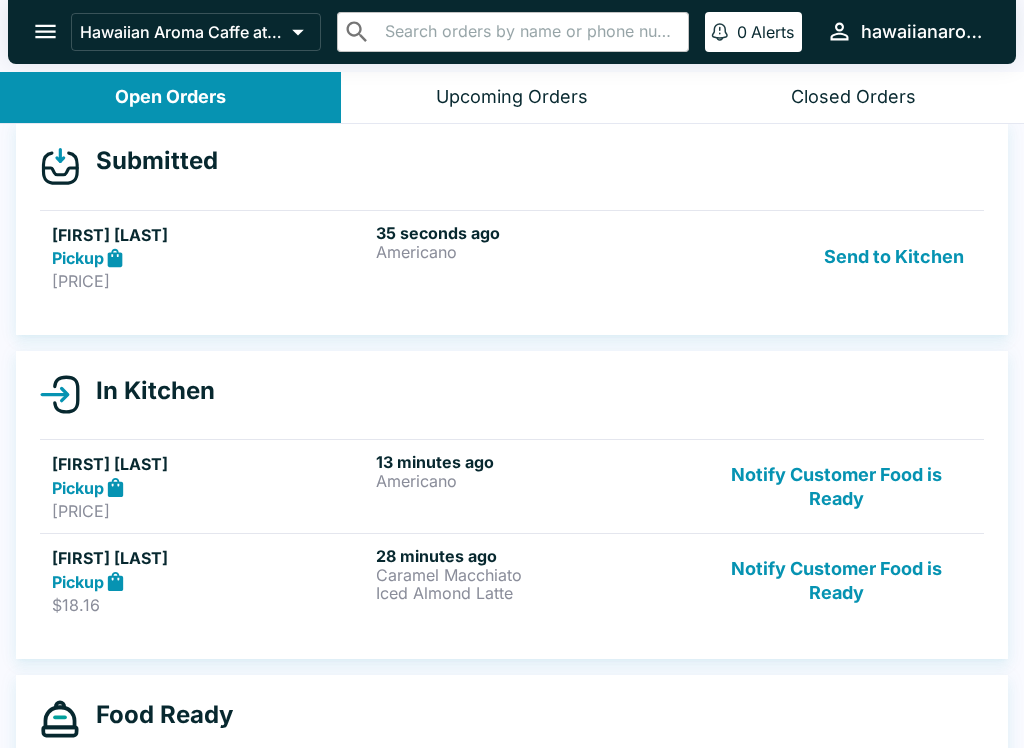 click on "Send to Kitchen" at bounding box center [894, 257] 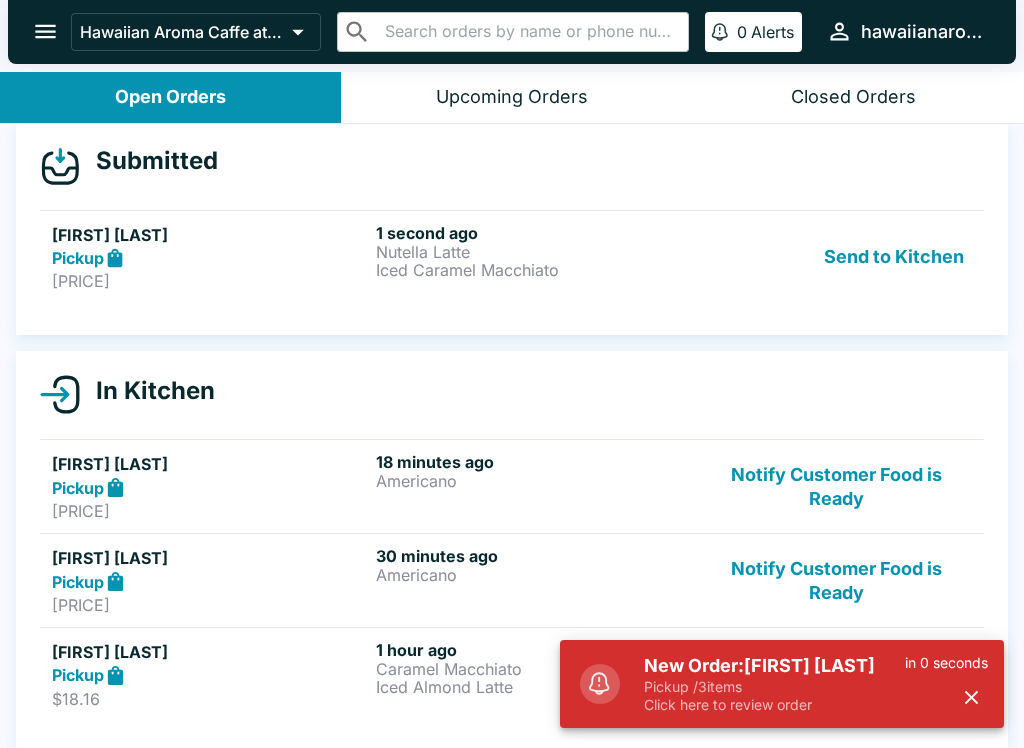 click on "Pickup   /  3  items" at bounding box center (774, 687) 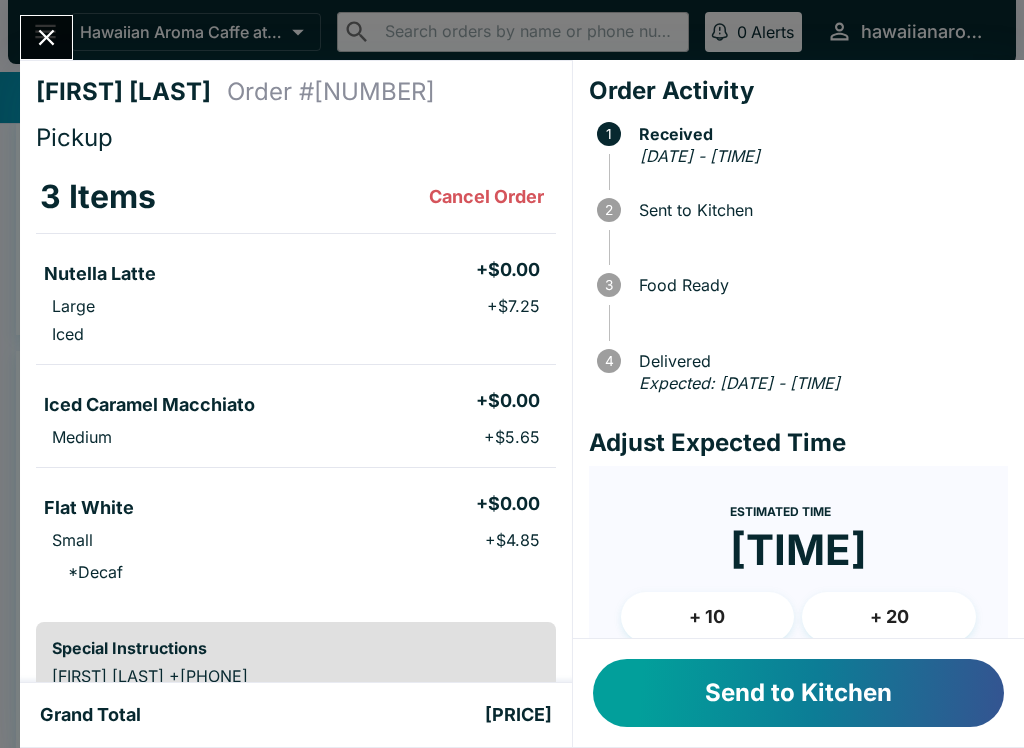 click on "Send to Kitchen" at bounding box center [798, 693] 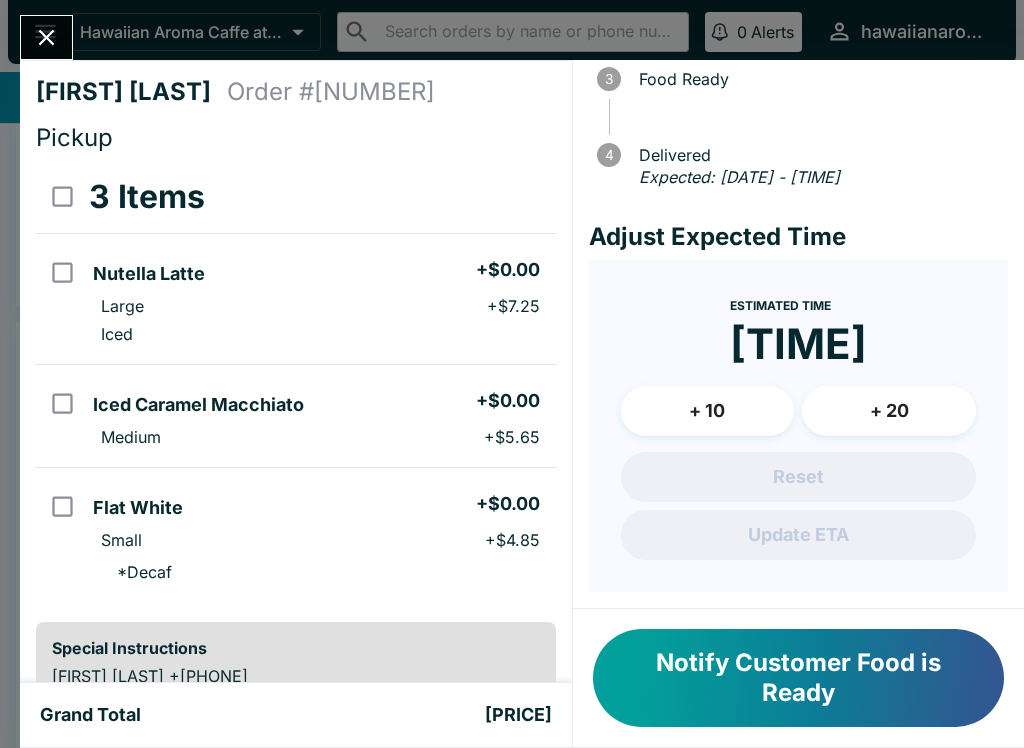 scroll, scrollTop: 228, scrollLeft: 0, axis: vertical 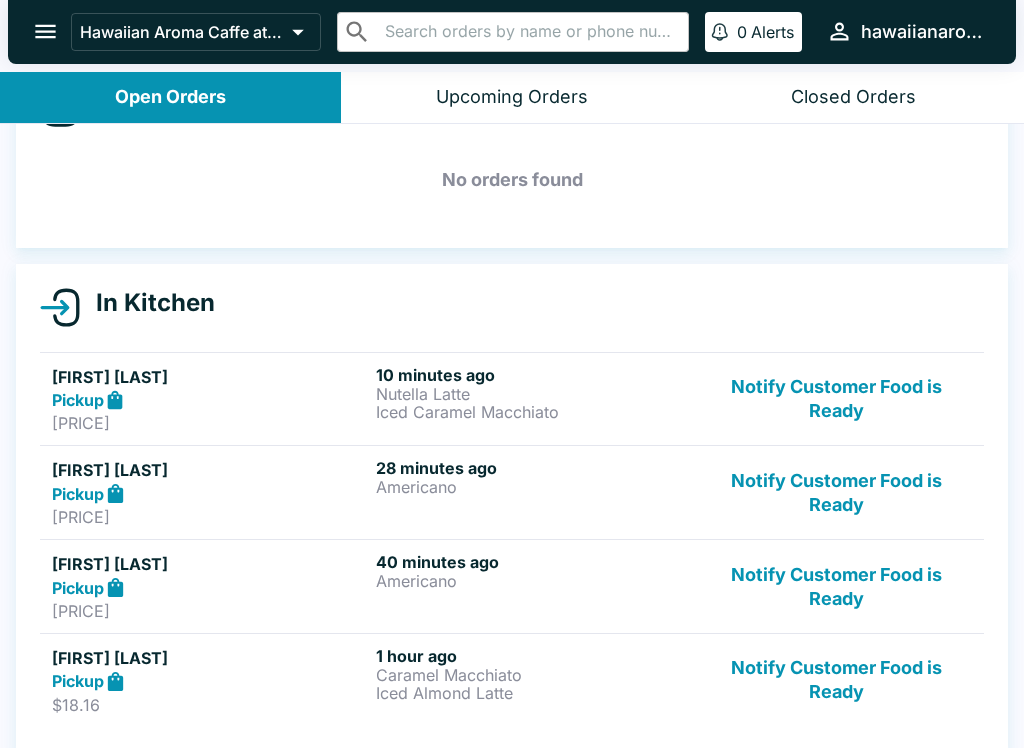 click on "Notify Customer Food is Ready" at bounding box center (836, 492) 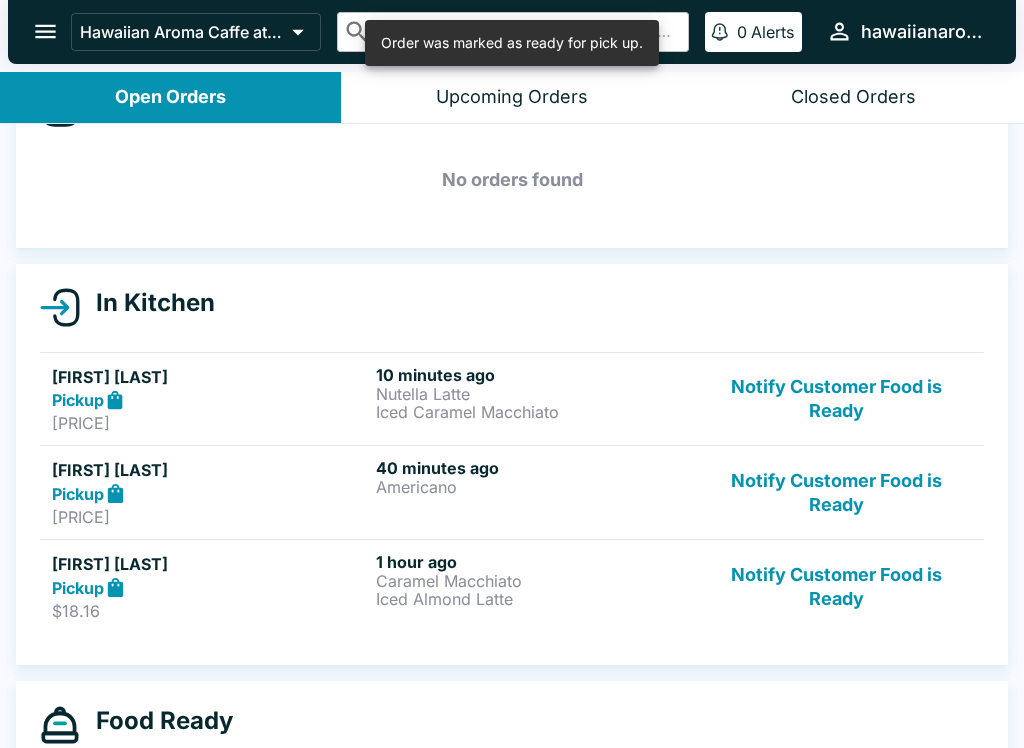 click on "Notify Customer Food is Ready" at bounding box center (836, 586) 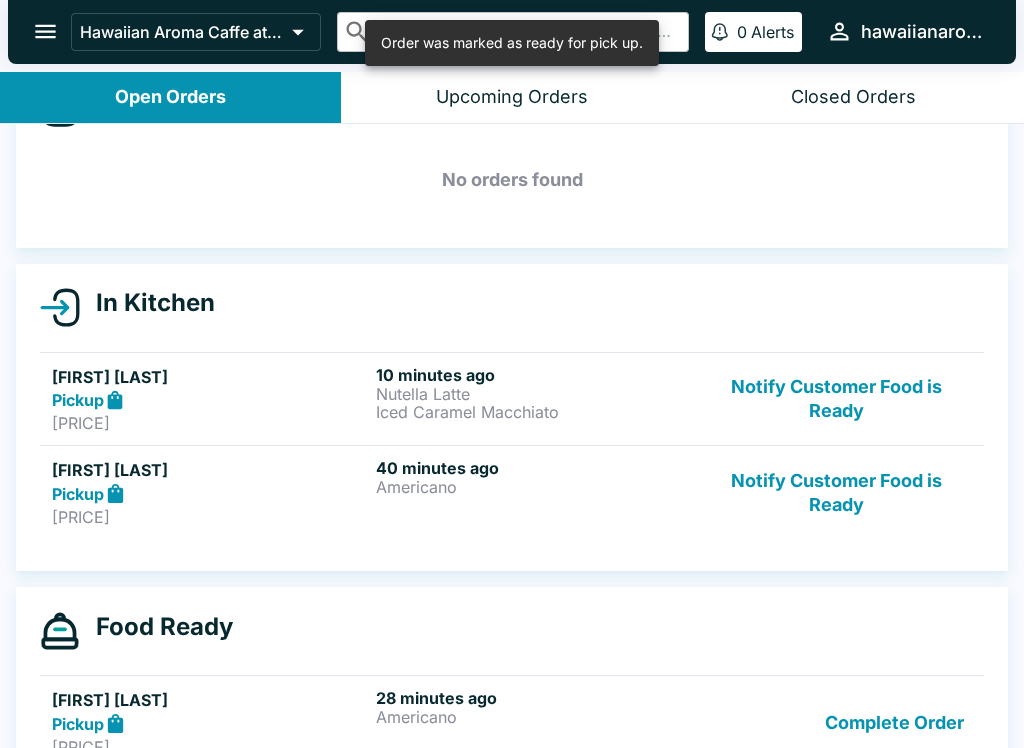 click on "[STATUS] [ITEM] [FIRST] [LAST] Pickup [PRICE] [TIME] ago [ITEM] [ITEM] [ACTION] [FIRST] [LAST] Pickup [PRICE] [TIME] ago [ITEM] [ITEM] [ACTION] [STATUS] [FIRST] [LAST] Pickup [PRICE] [TIME] ago [ITEM] [ITEM] [ACTION] [STATUS] [FIRST] [LAST] Pickup [PRICE] [TIME] ago [ITEM] [ITEM] [ACTION]" at bounding box center [512, 438] 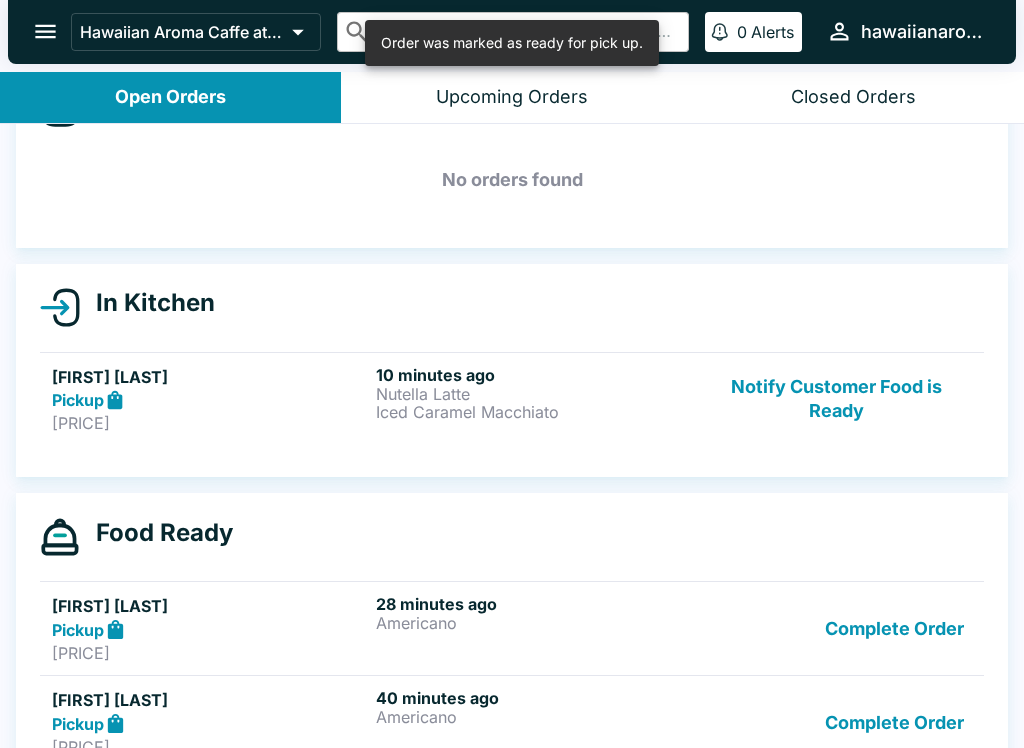 click on "Complete Order" at bounding box center (894, 628) 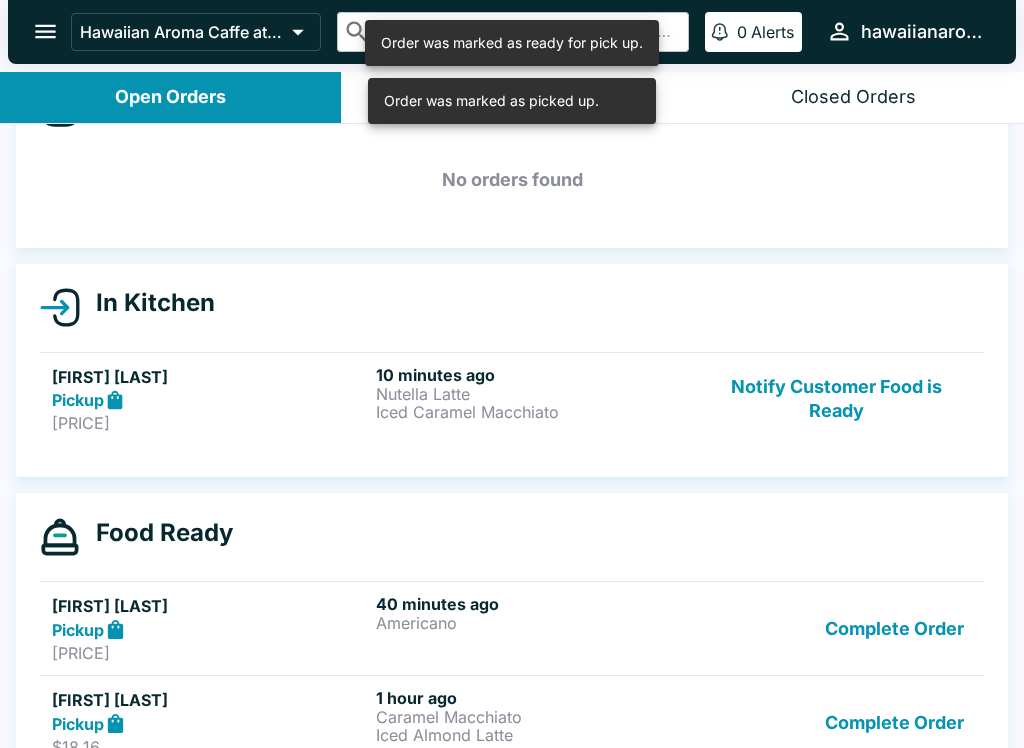 click on "Complete Order" at bounding box center (894, 628) 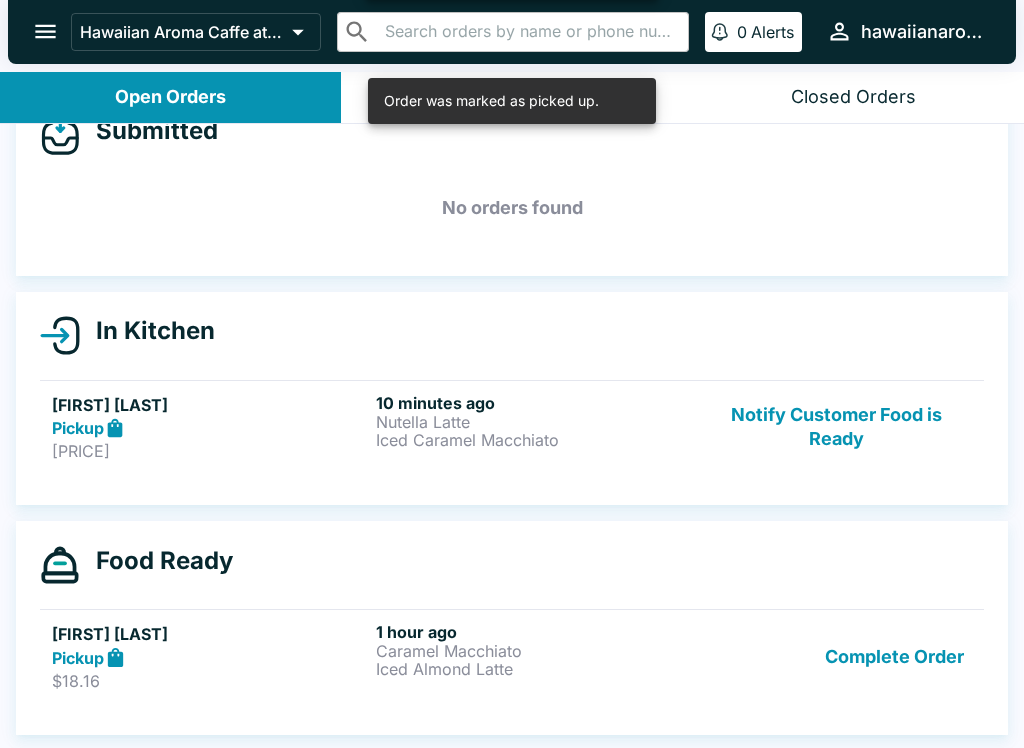 click on "Complete Order" at bounding box center (894, 656) 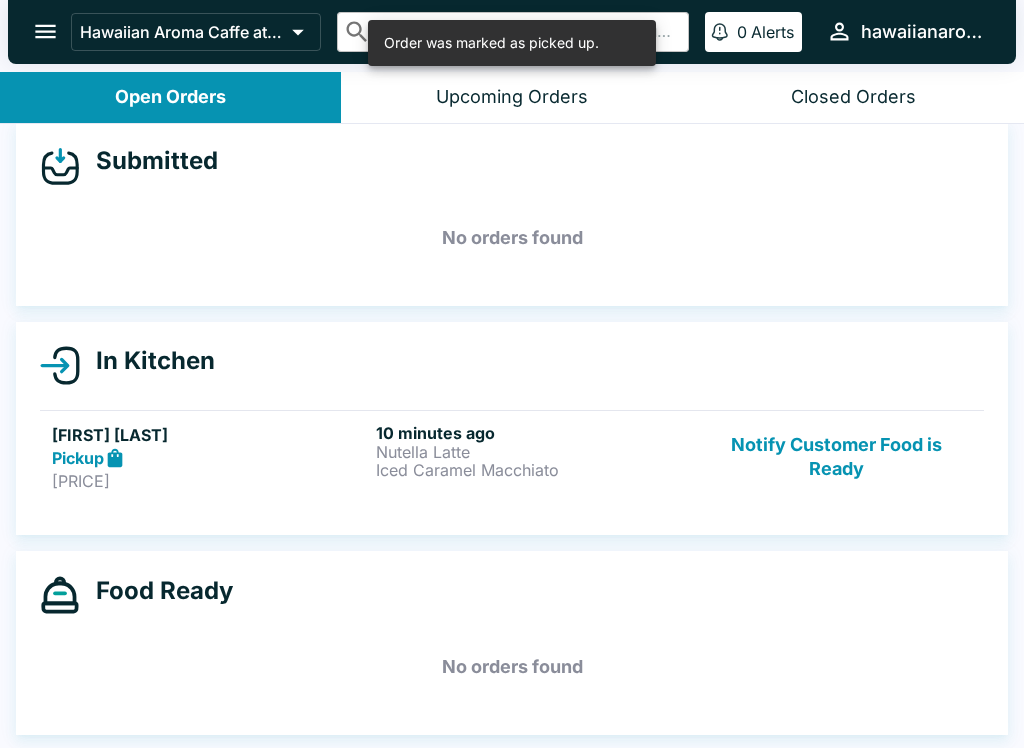 scroll, scrollTop: 18, scrollLeft: 0, axis: vertical 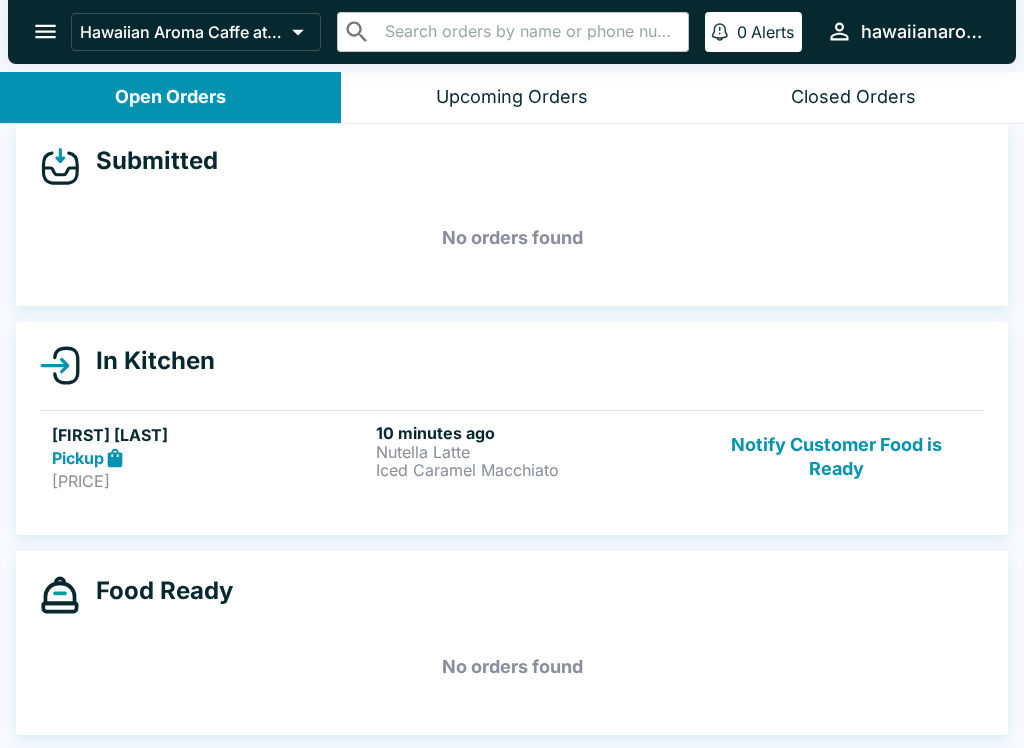 click on "Notify Customer Food is Ready" at bounding box center [836, 457] 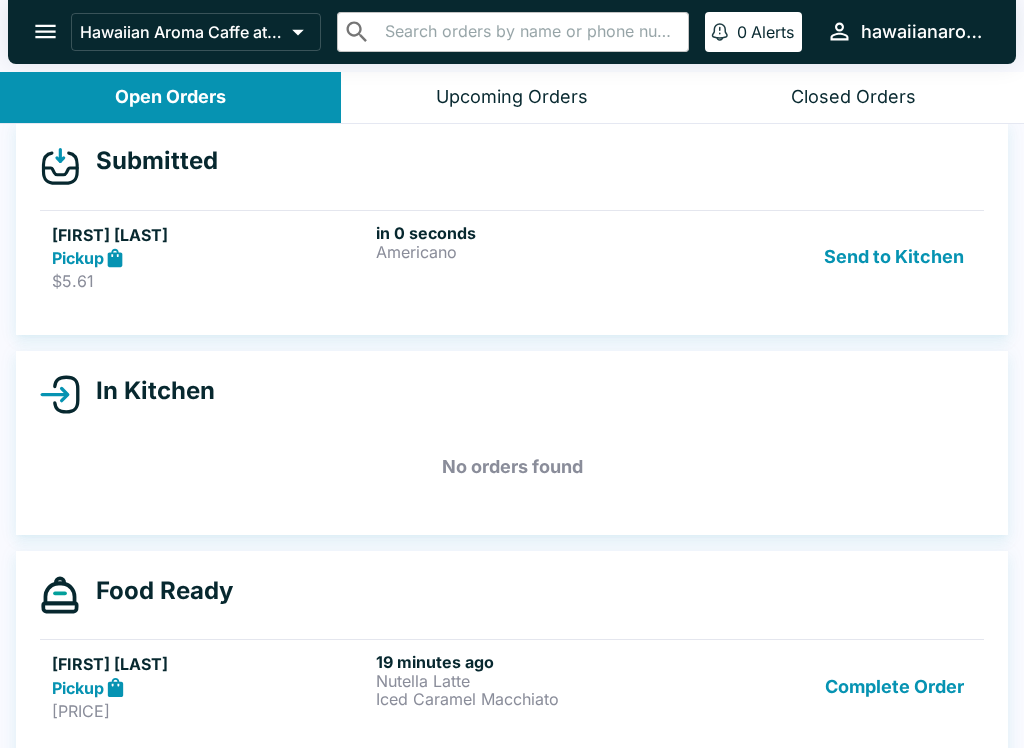 click on "in 0 seconds Americano" at bounding box center (534, 257) 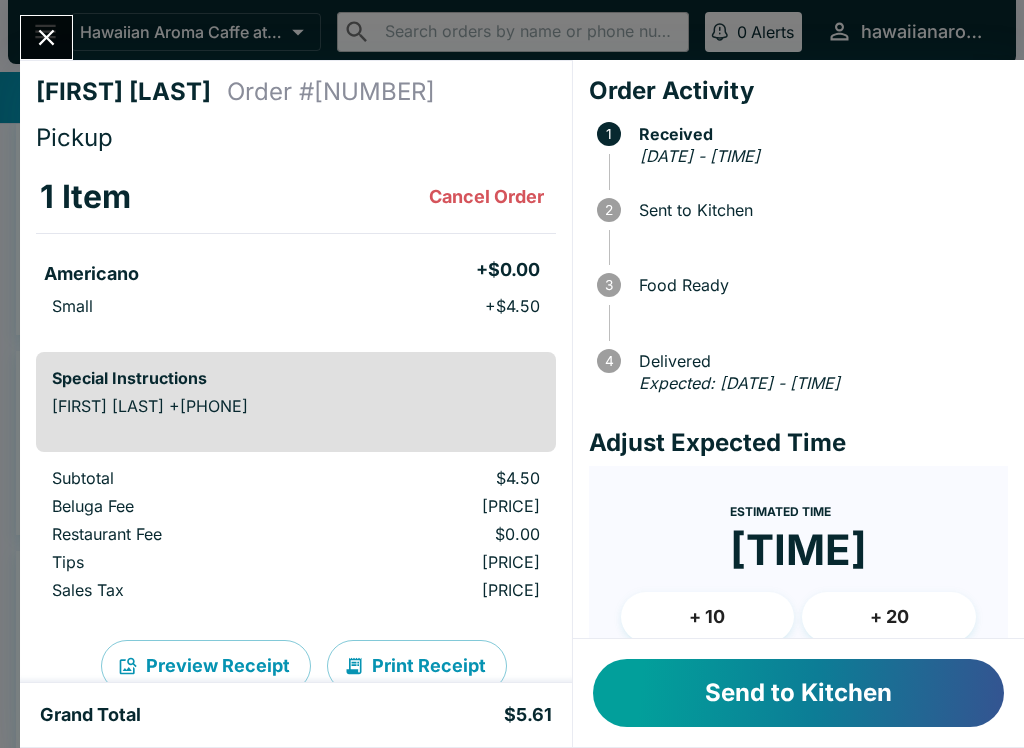 click on "Send to Kitchen" at bounding box center (798, 693) 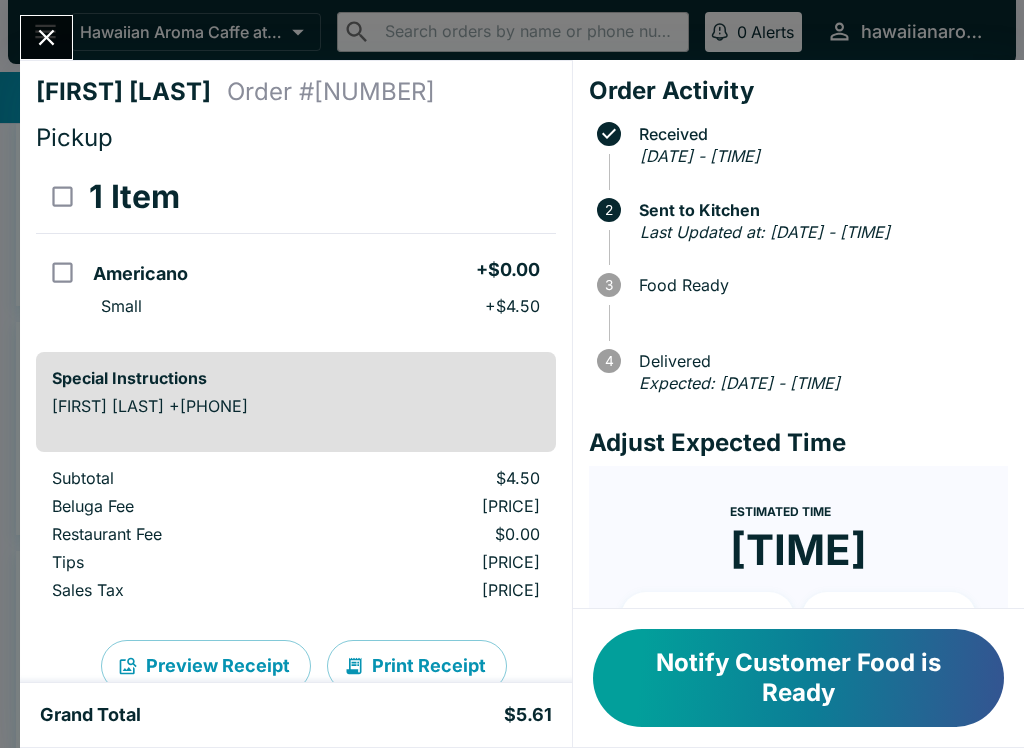 click at bounding box center [46, 37] 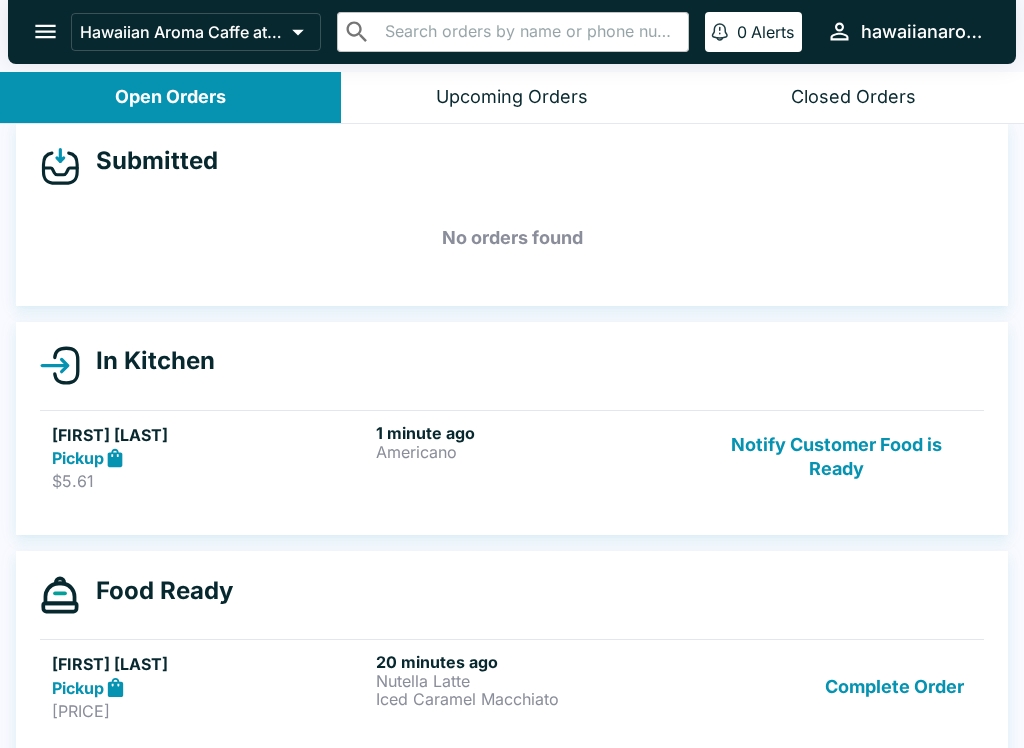 click 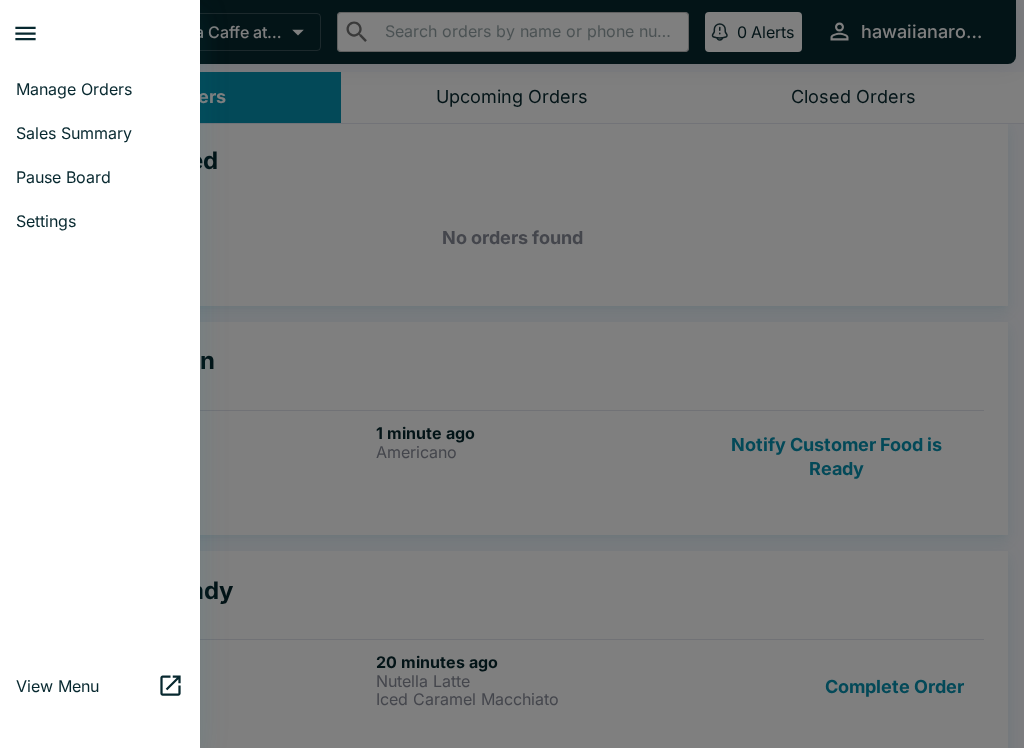click on "Settings" at bounding box center [100, 221] 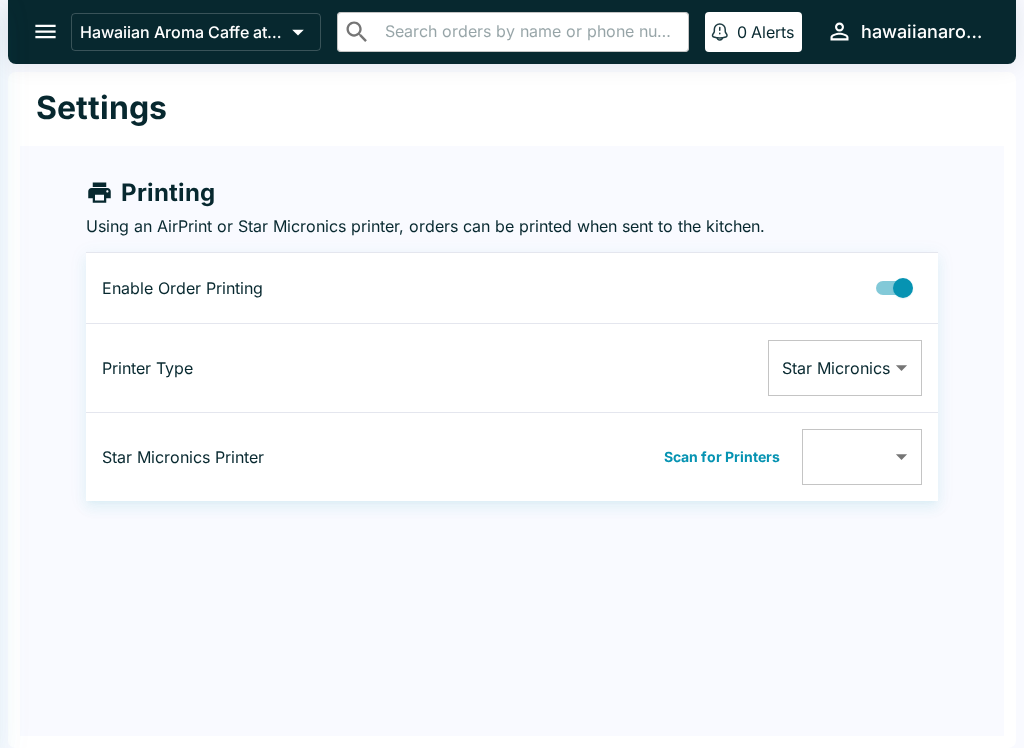type on "0011621F2DAA" 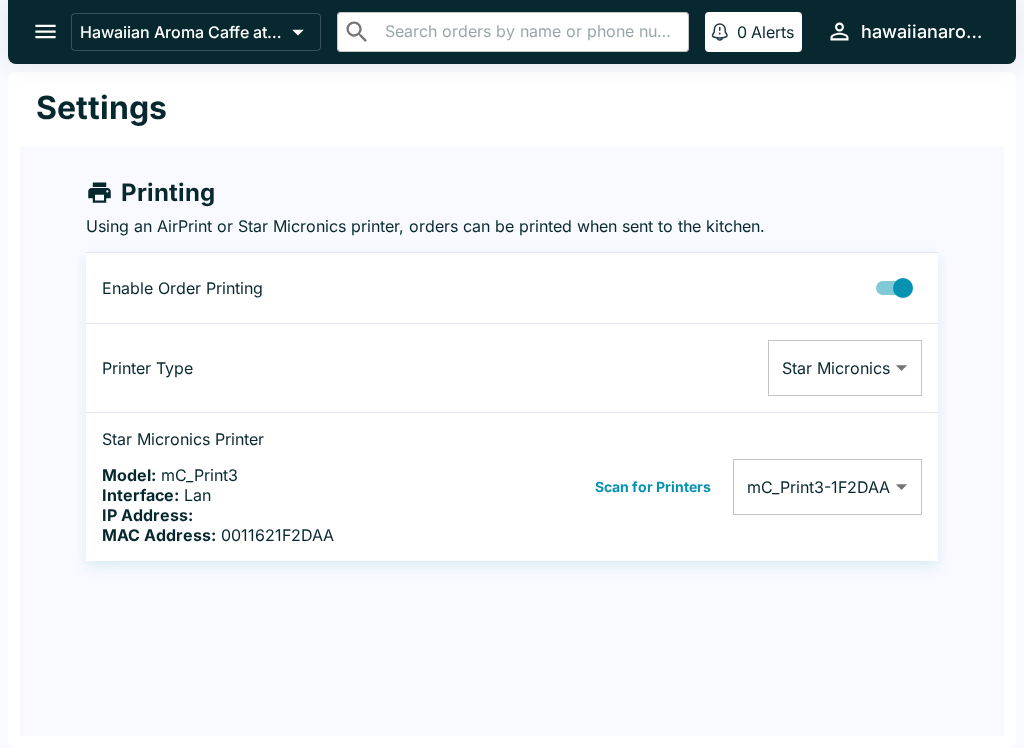 click 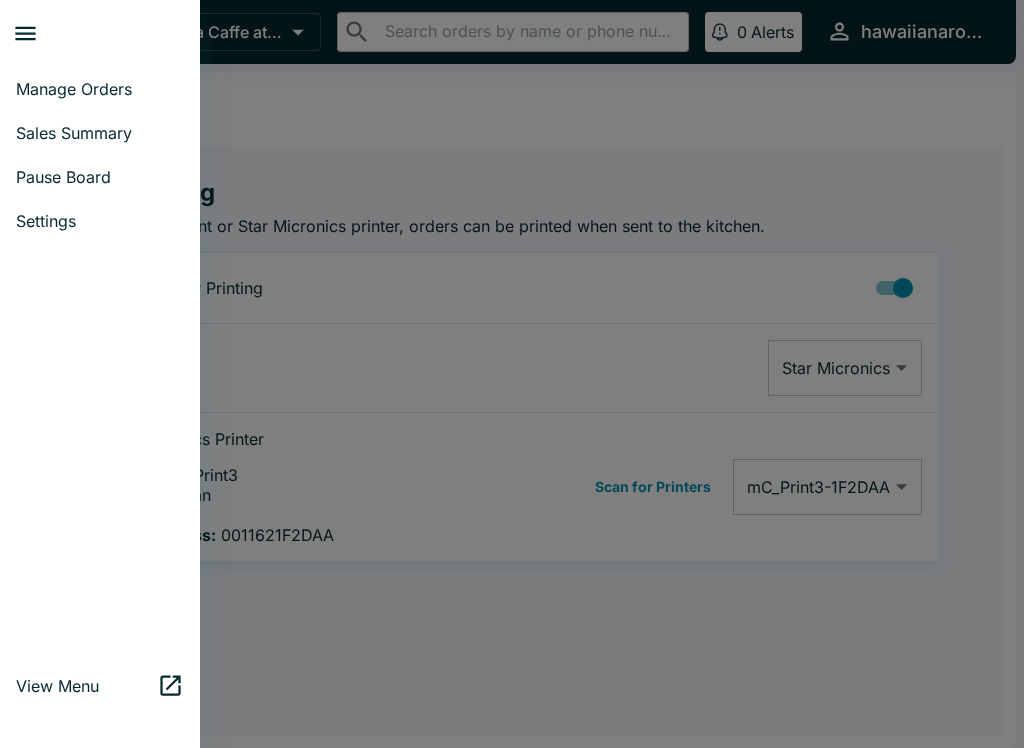 click on "Manage Orders" at bounding box center (100, 89) 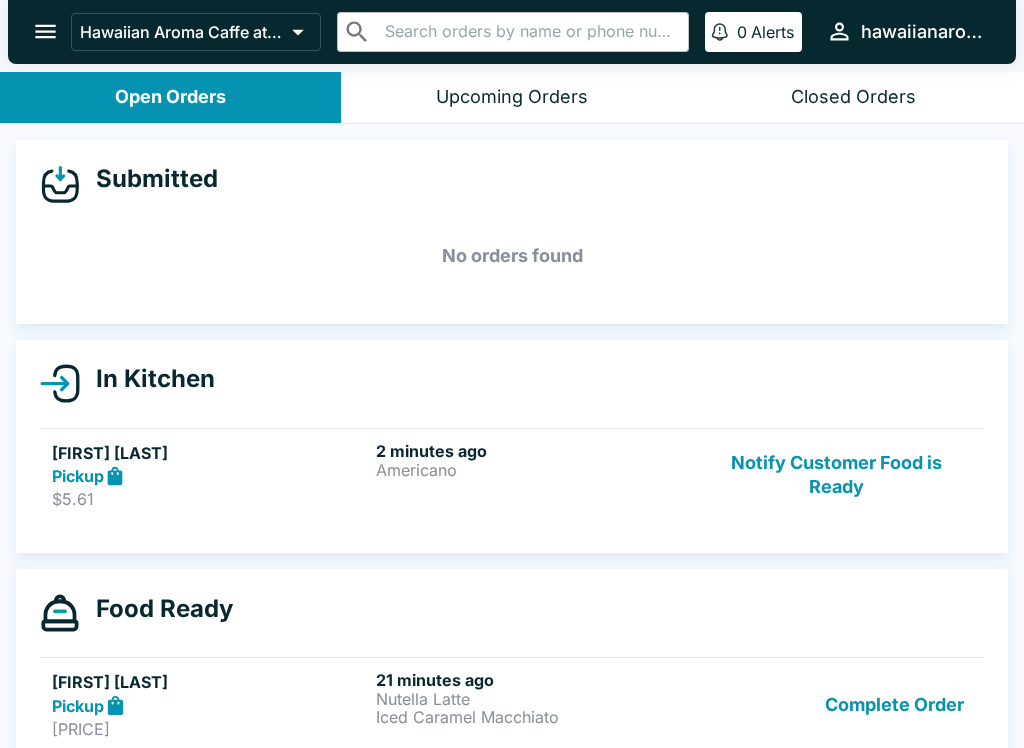 scroll, scrollTop: 0, scrollLeft: 0, axis: both 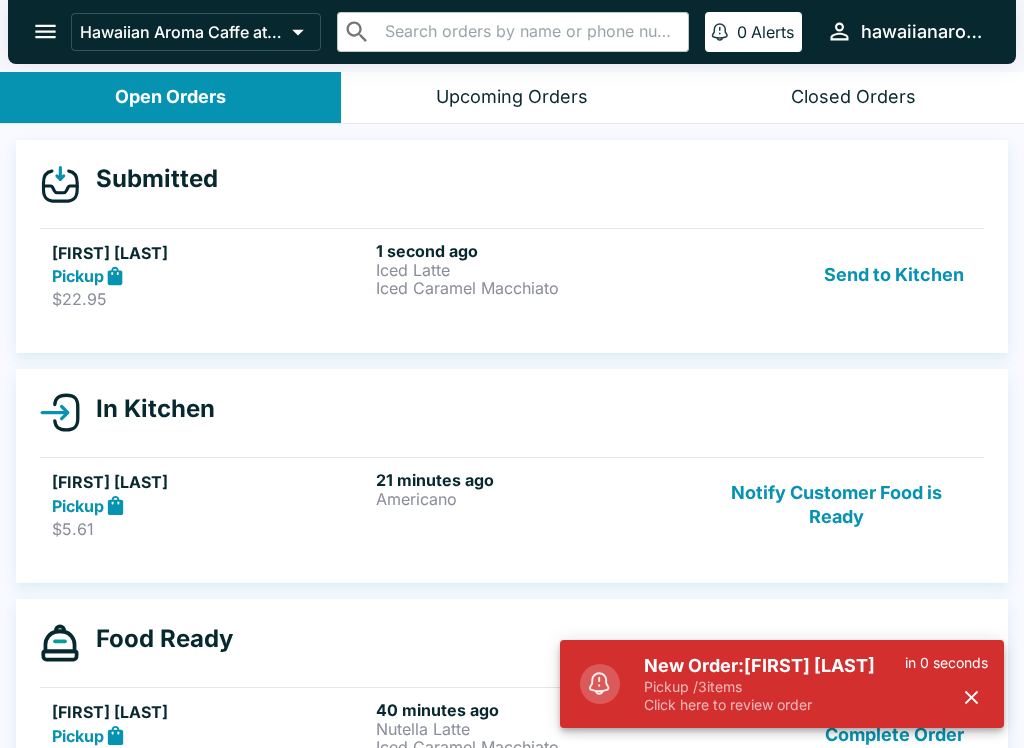 click on "[FIRST] [LAST] Pickup [PRICE] [TIME] ago [ITEM] [ITEM] [ACTION]" at bounding box center (512, 275) 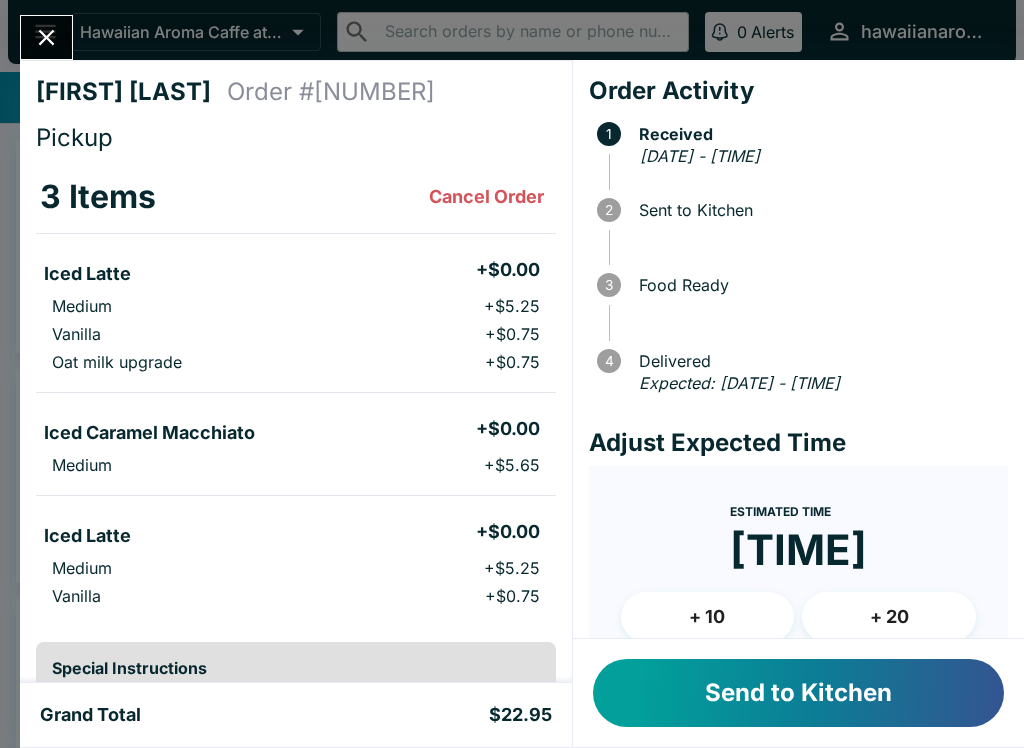 click on "Send to Kitchen" at bounding box center [798, 693] 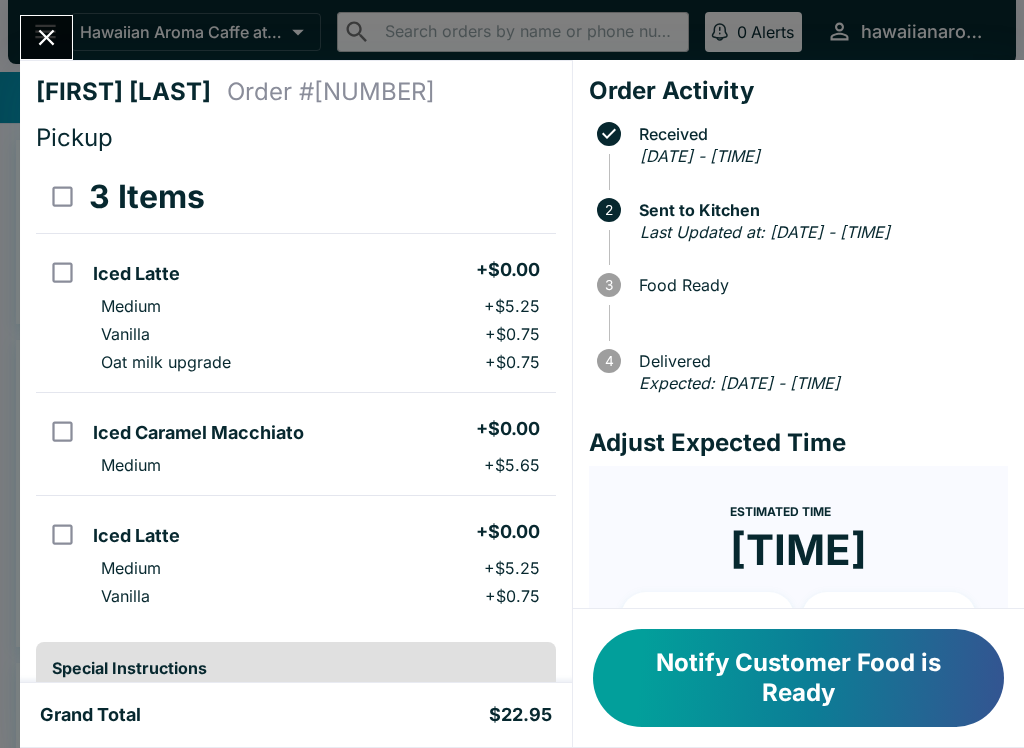 click on "Notify Customer Food is Ready" at bounding box center [798, 678] 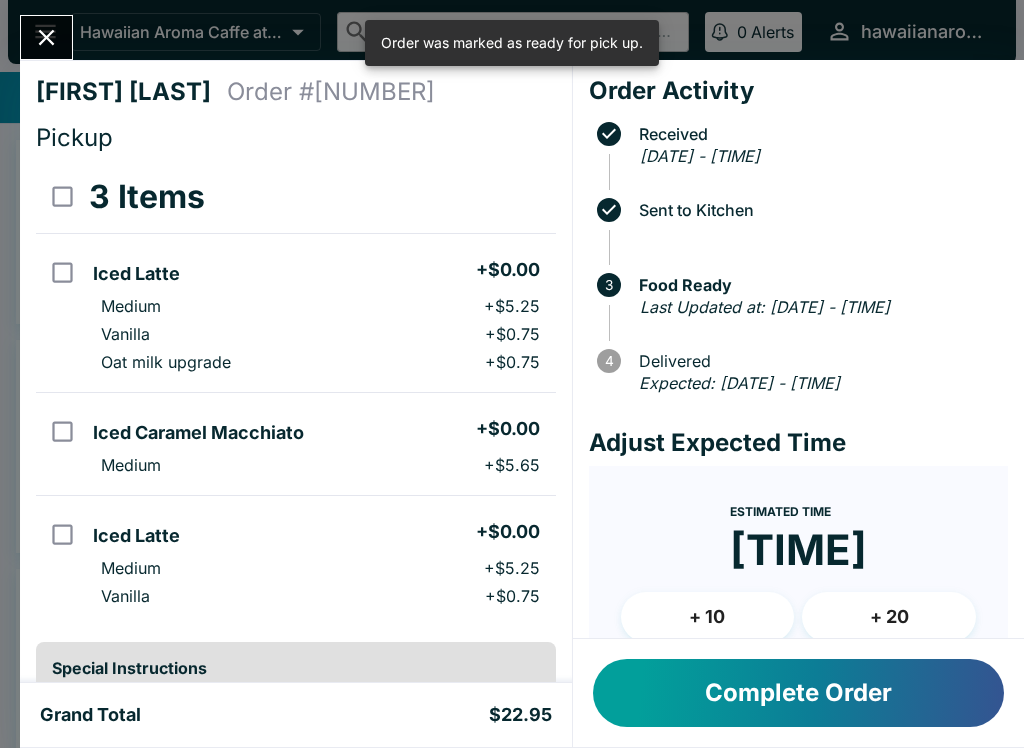click at bounding box center [46, 37] 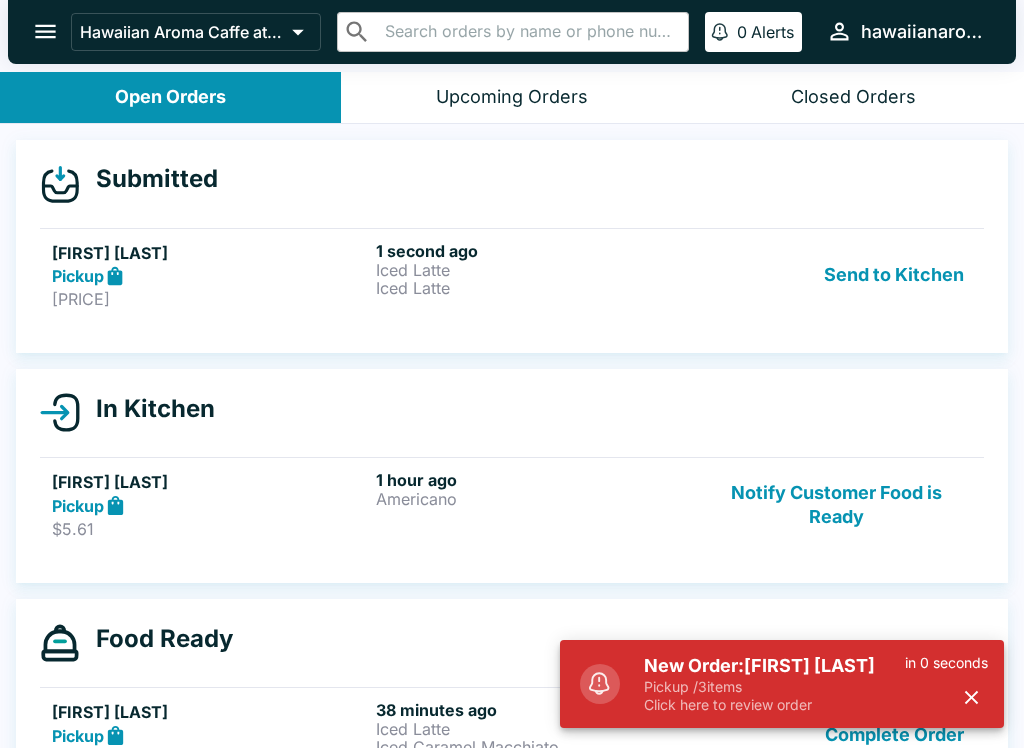 click on "Pickup   /  3  items" at bounding box center [774, 687] 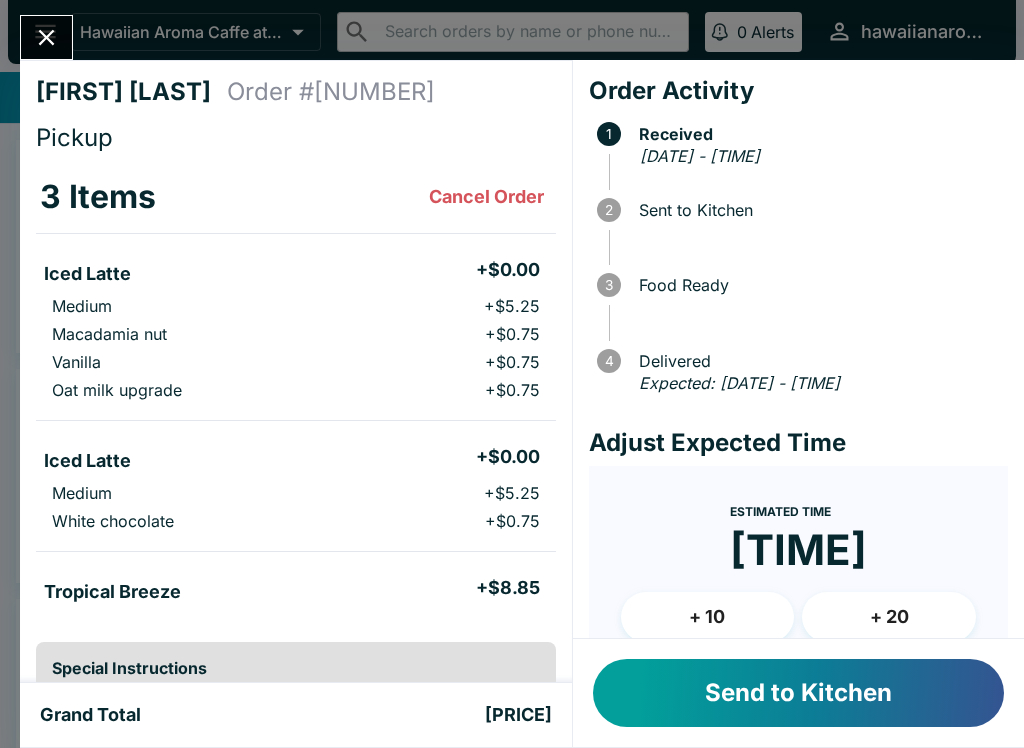 click on "Send to Kitchen" at bounding box center [798, 693] 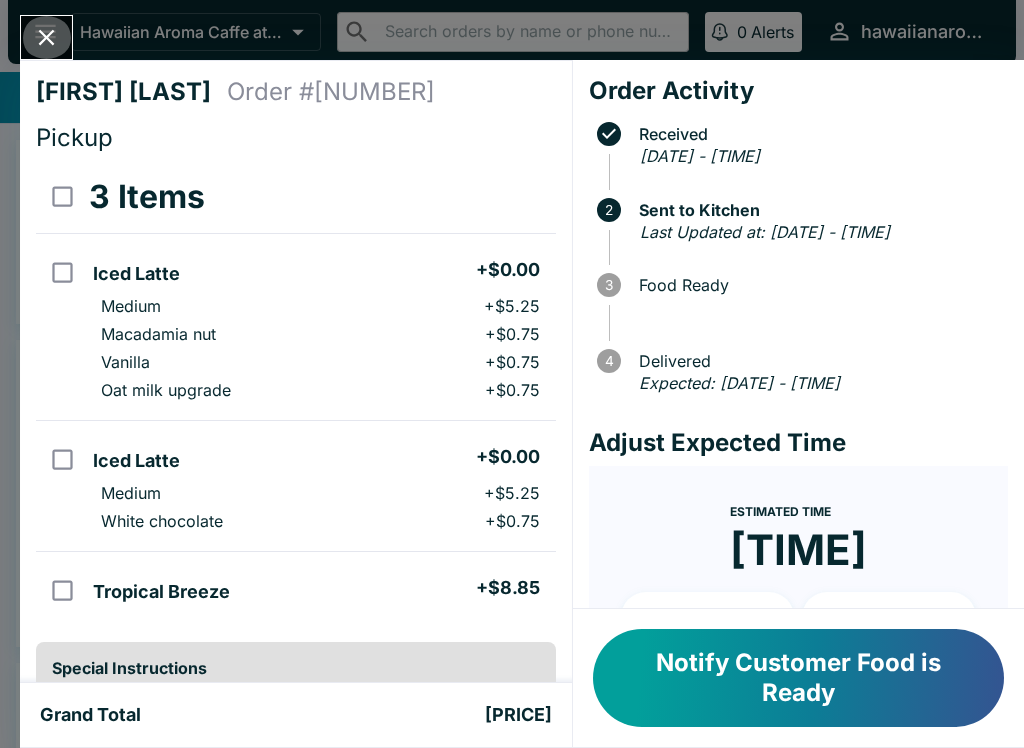 click 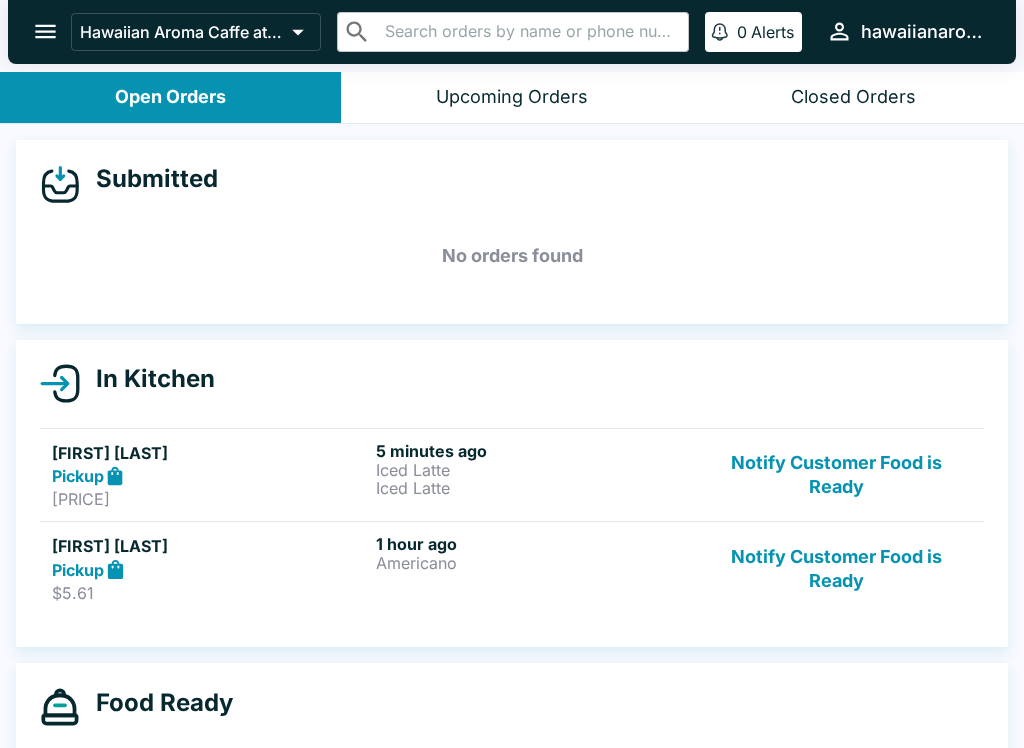 click on "Notify Customer Food is Ready" at bounding box center [836, 475] 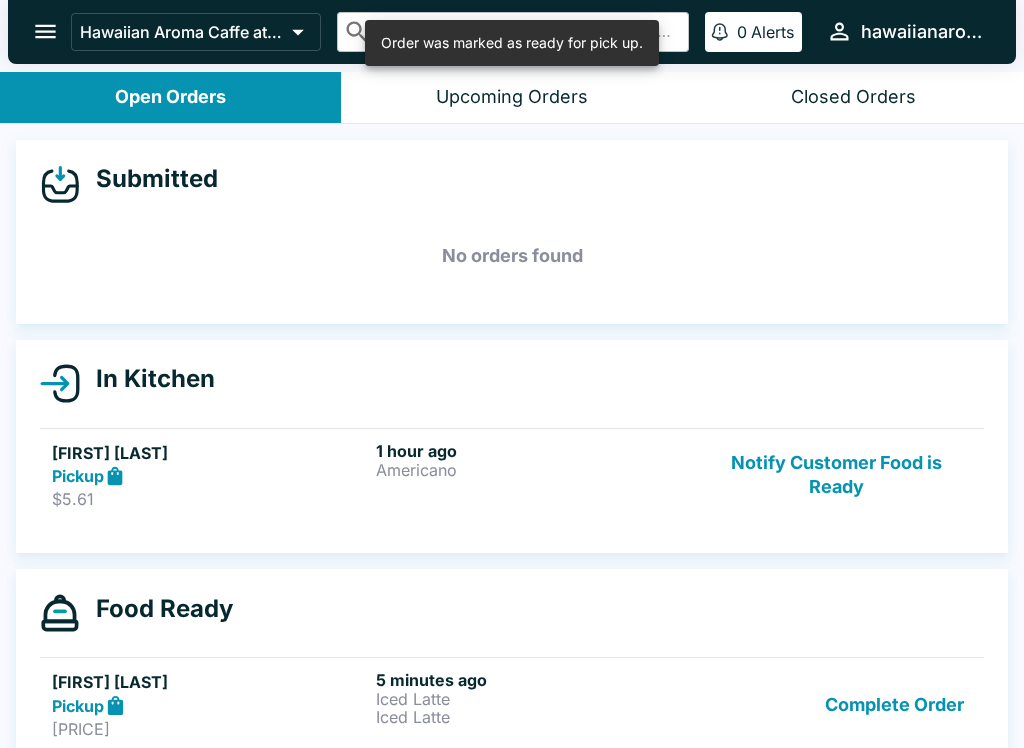 click on "Notify Customer Food is Ready" at bounding box center (836, 475) 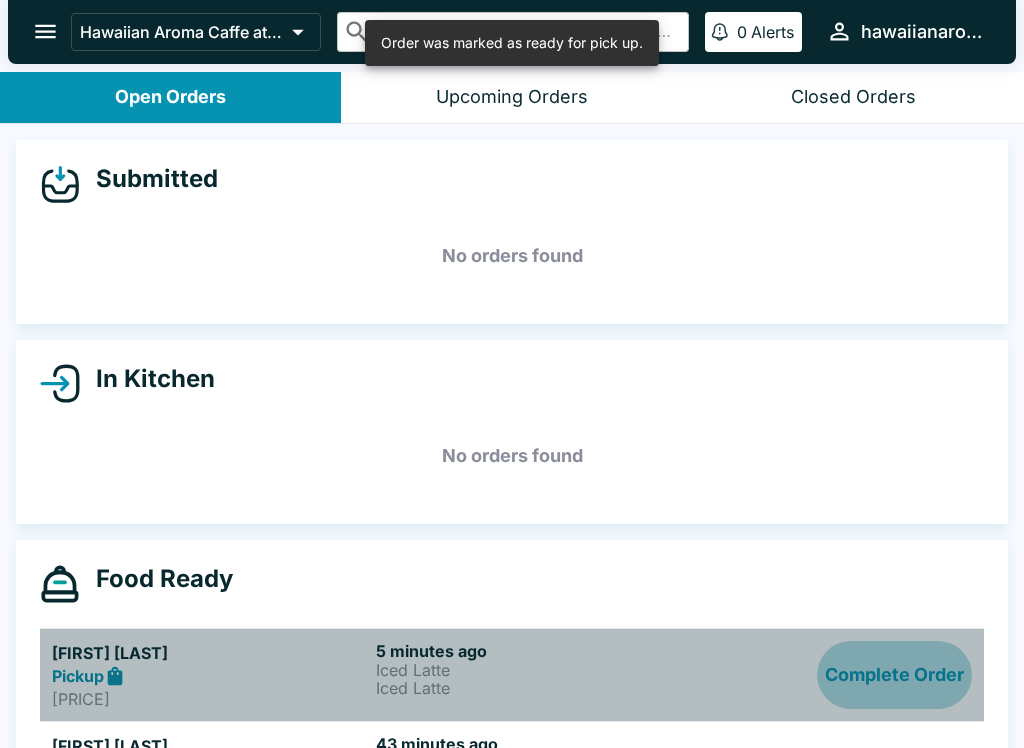 click on "Complete Order" at bounding box center (894, 675) 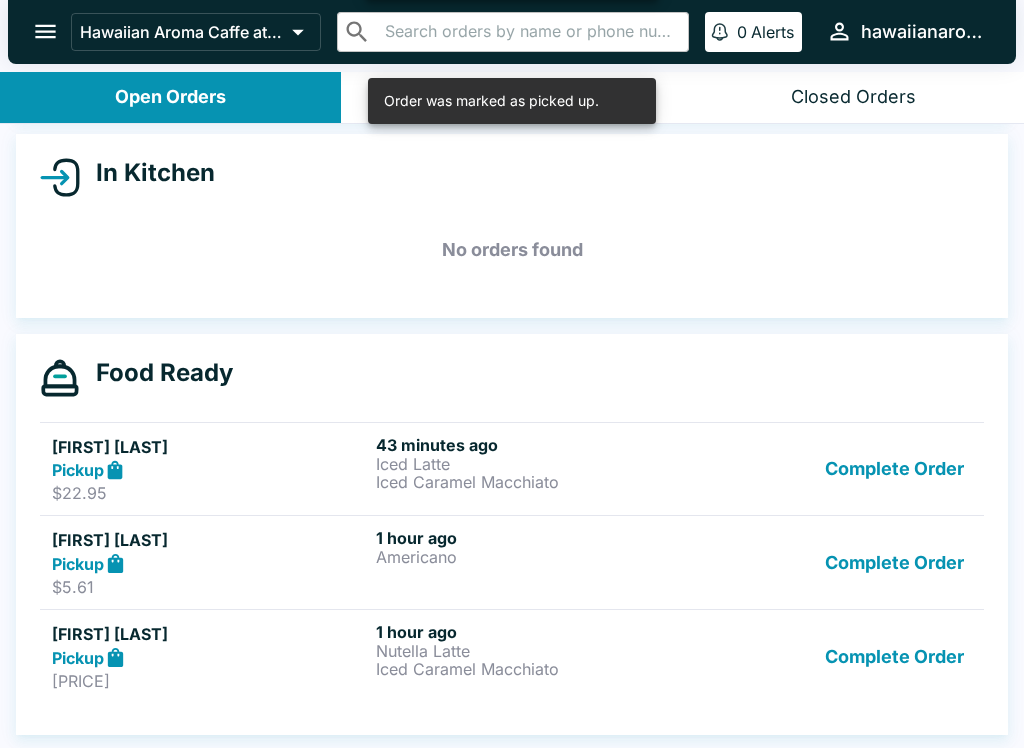 scroll, scrollTop: 206, scrollLeft: 0, axis: vertical 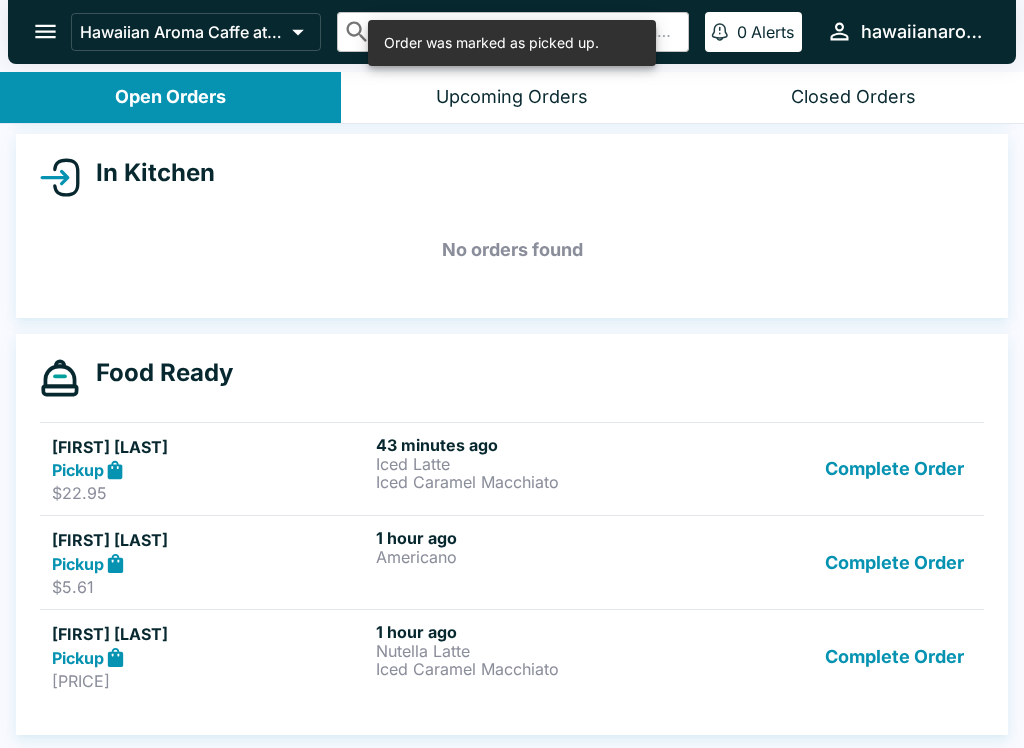 click on "Closed Orders" at bounding box center [853, 97] 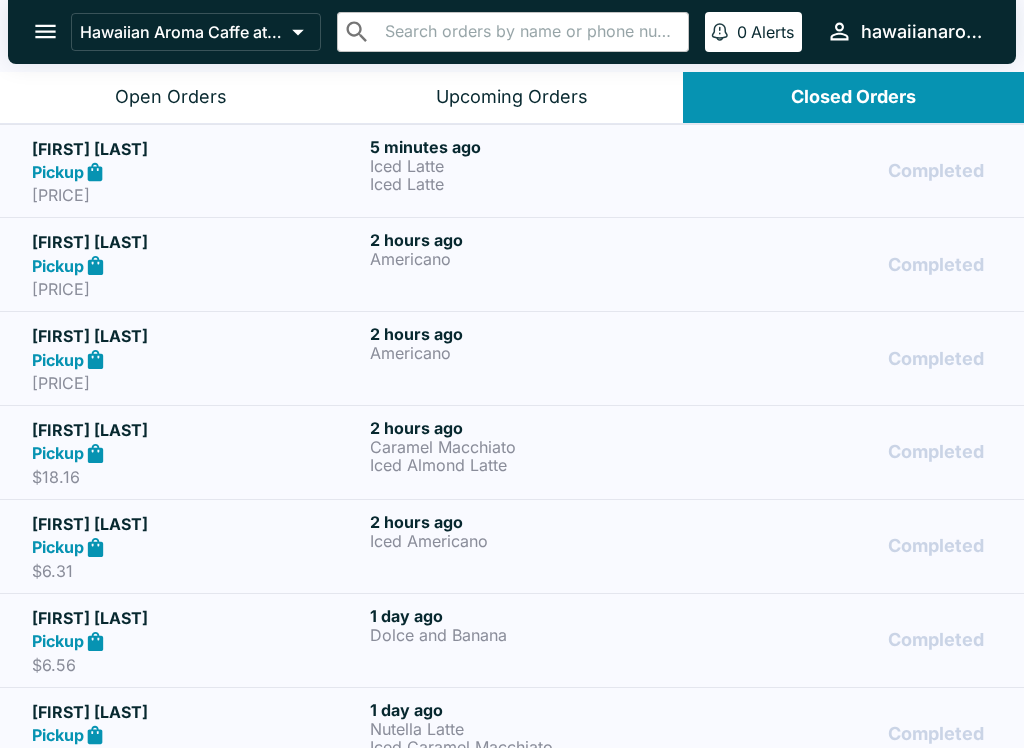 click on "Iced Latte" at bounding box center [535, 184] 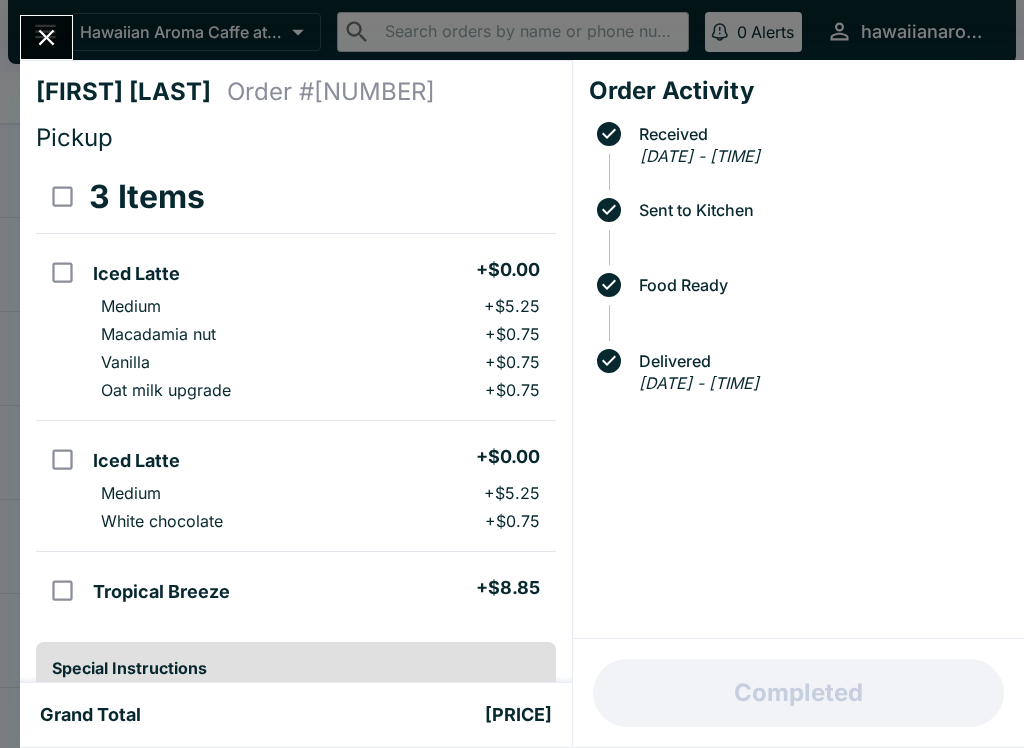 click at bounding box center [46, 37] 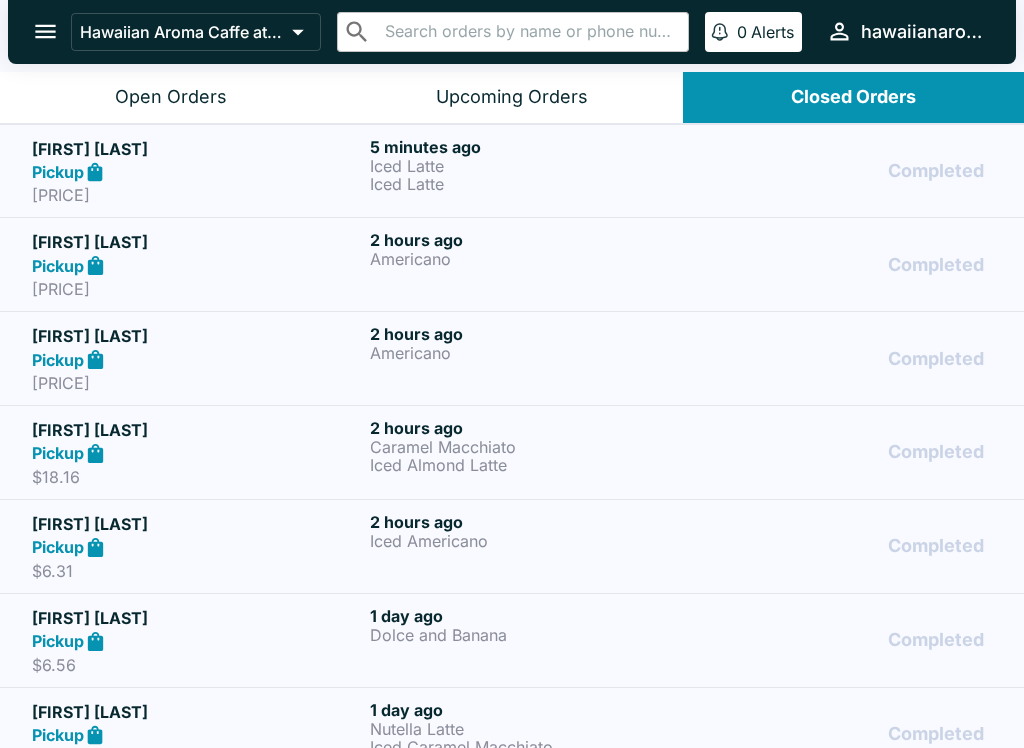 click 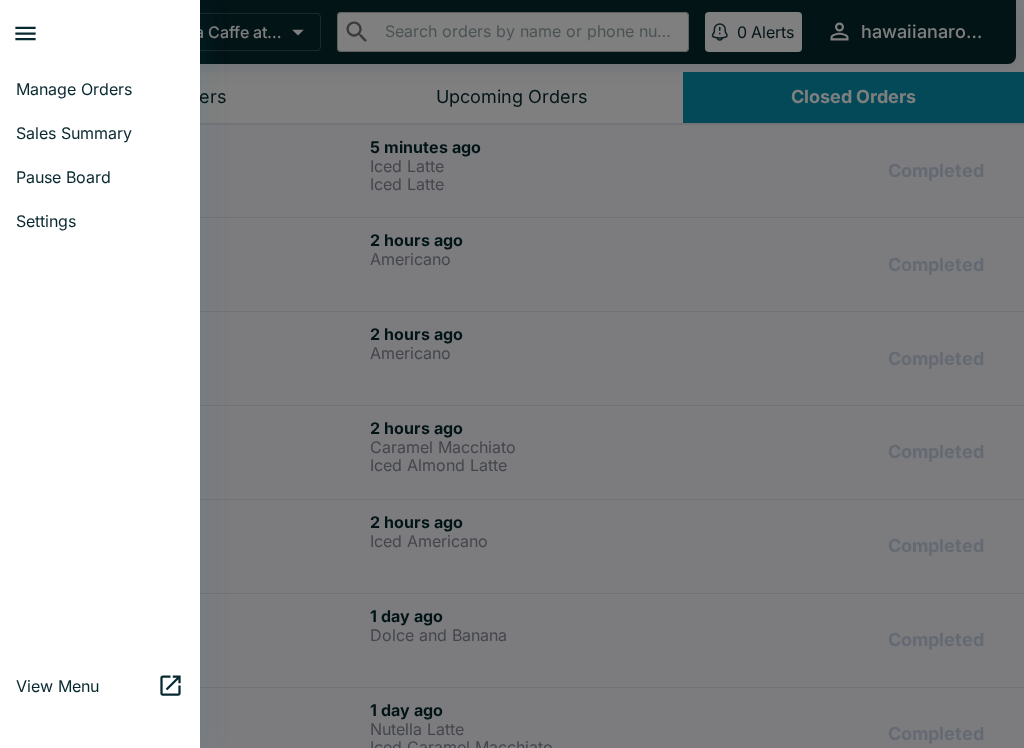 click on "Sales Summary" at bounding box center [100, 133] 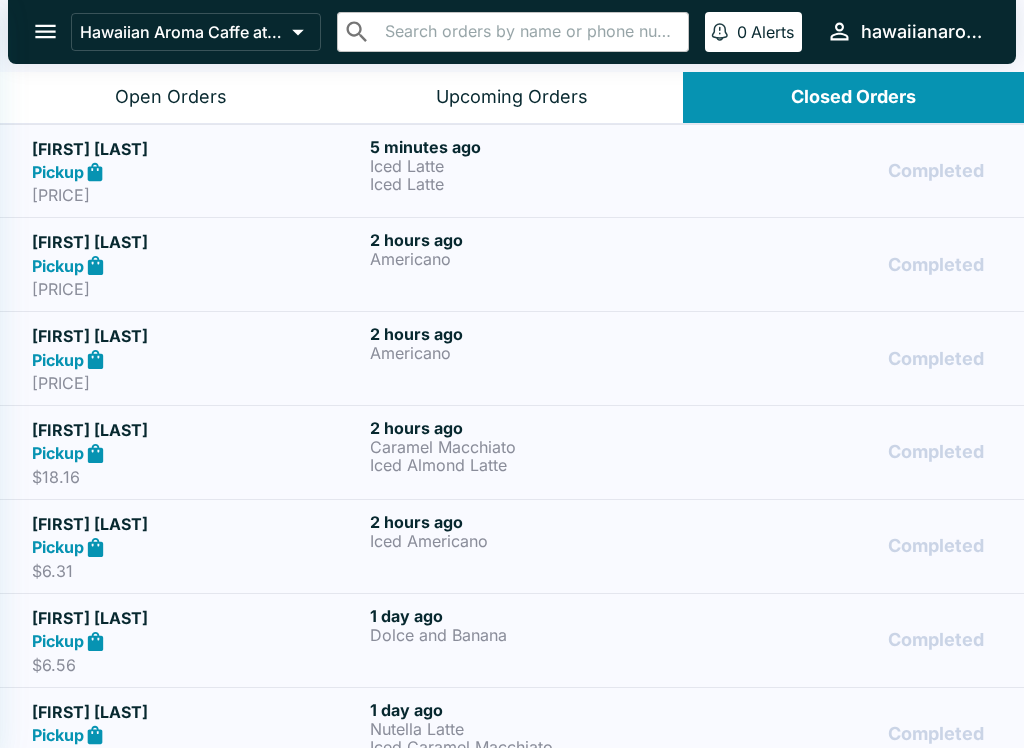 select on "03:00" 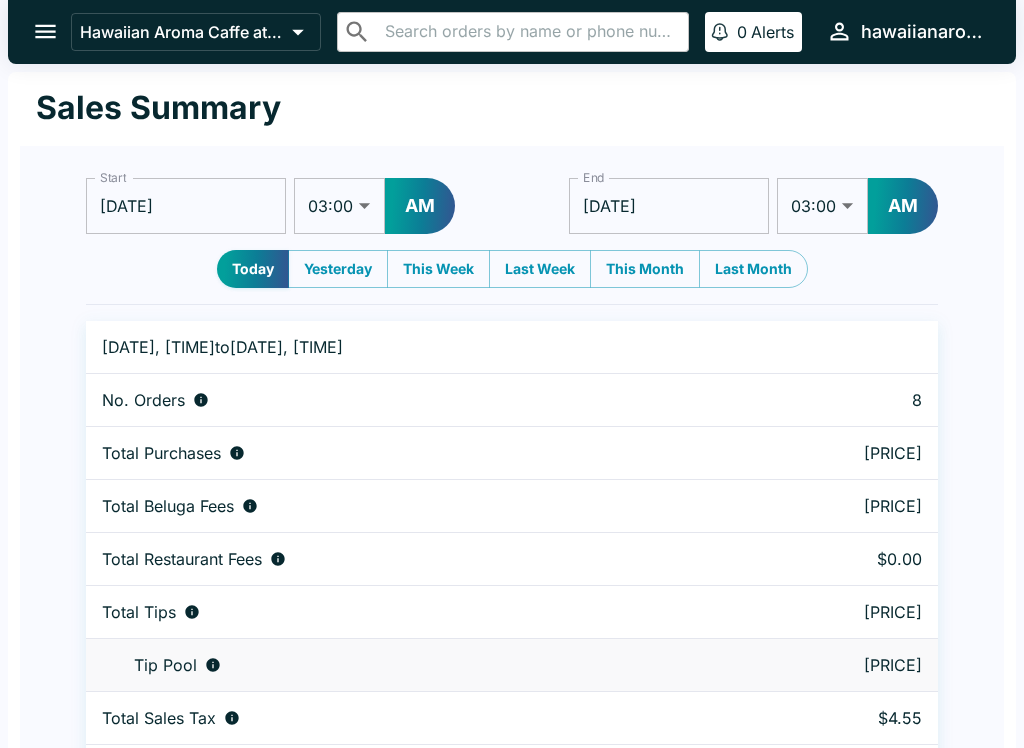 click 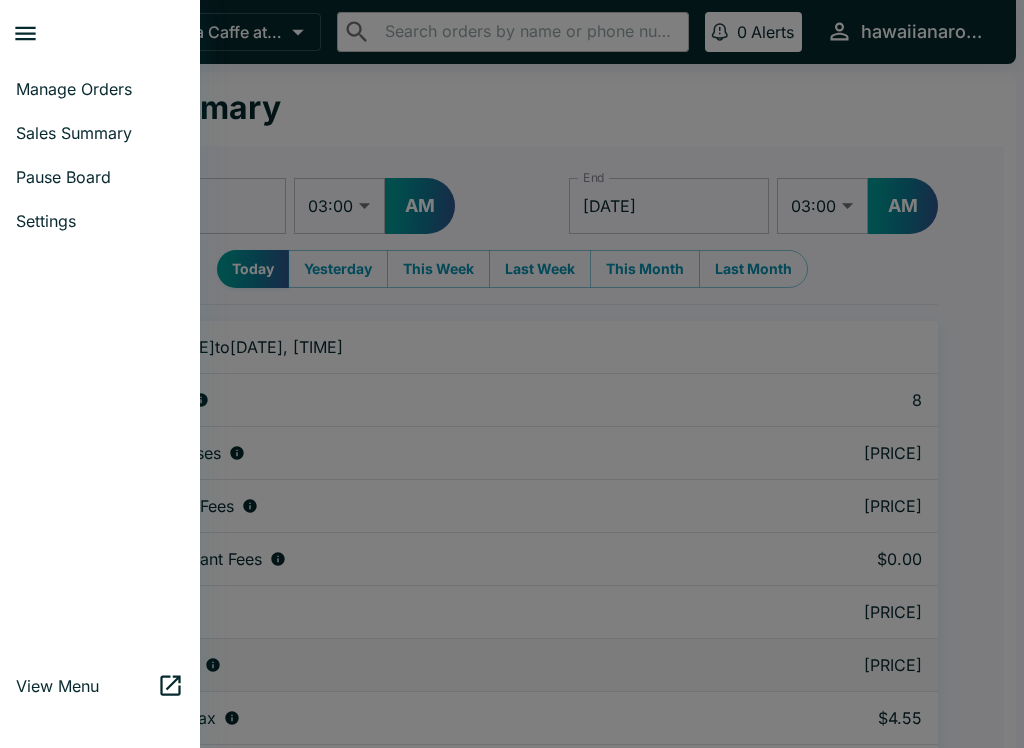 click on "Manage Orders" at bounding box center (100, 89) 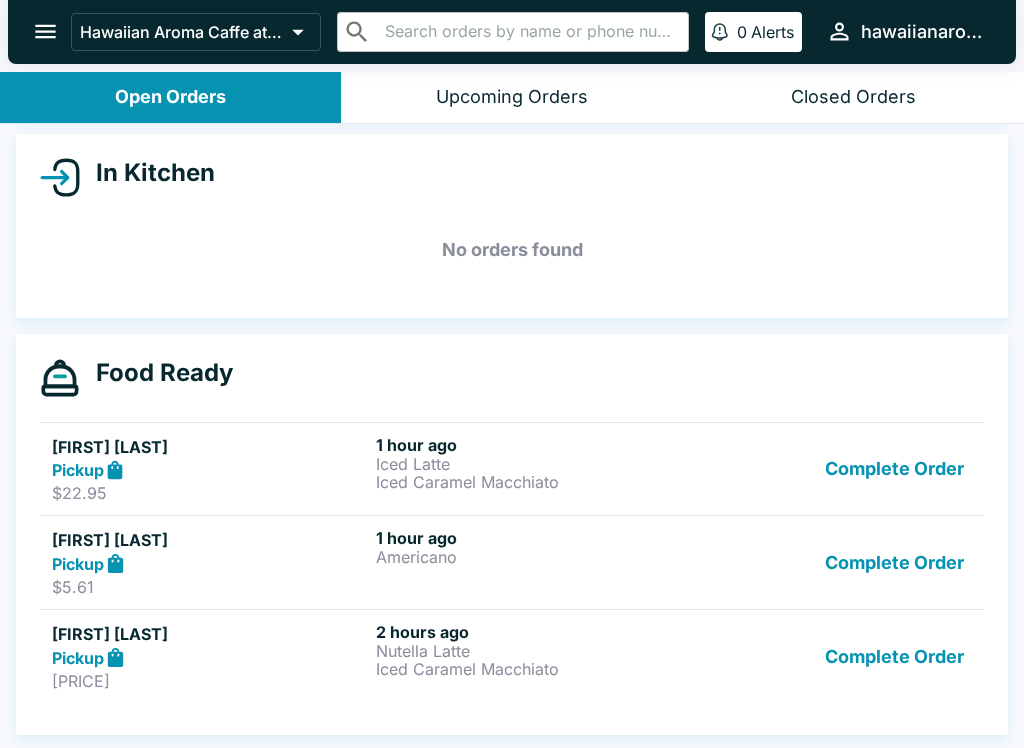 click on "Complete Order" at bounding box center [894, 469] 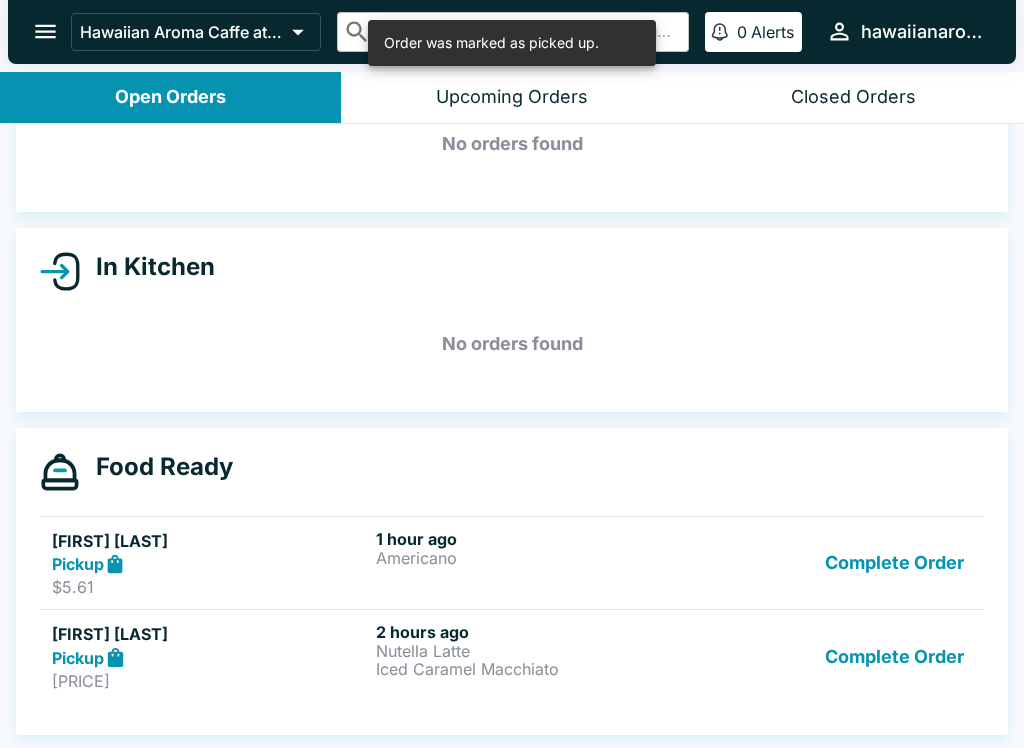 click on "Complete Order" at bounding box center (894, 563) 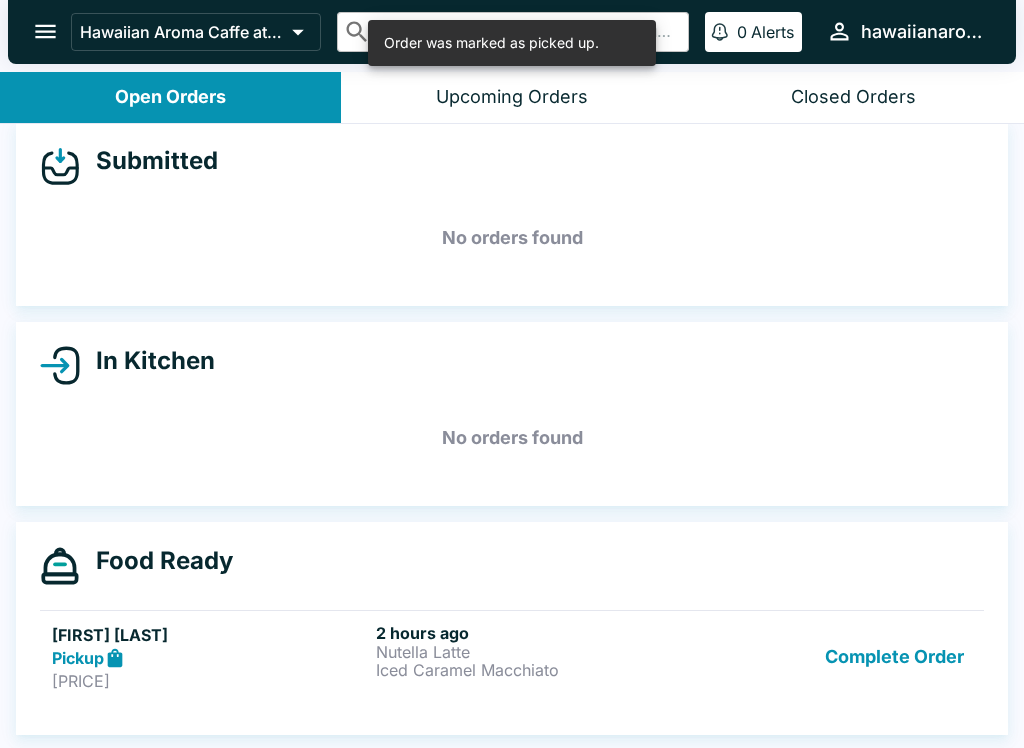 scroll, scrollTop: 18, scrollLeft: 0, axis: vertical 